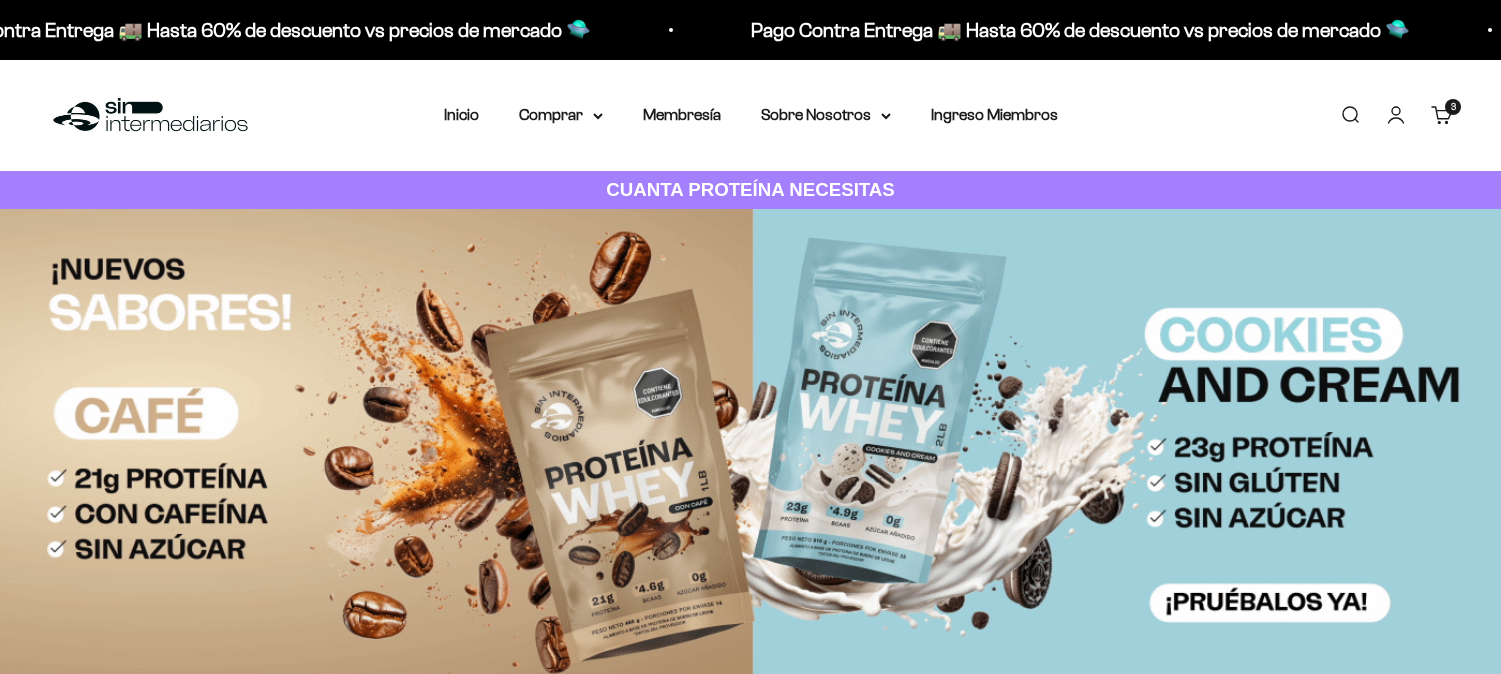 scroll, scrollTop: 0, scrollLeft: 0, axis: both 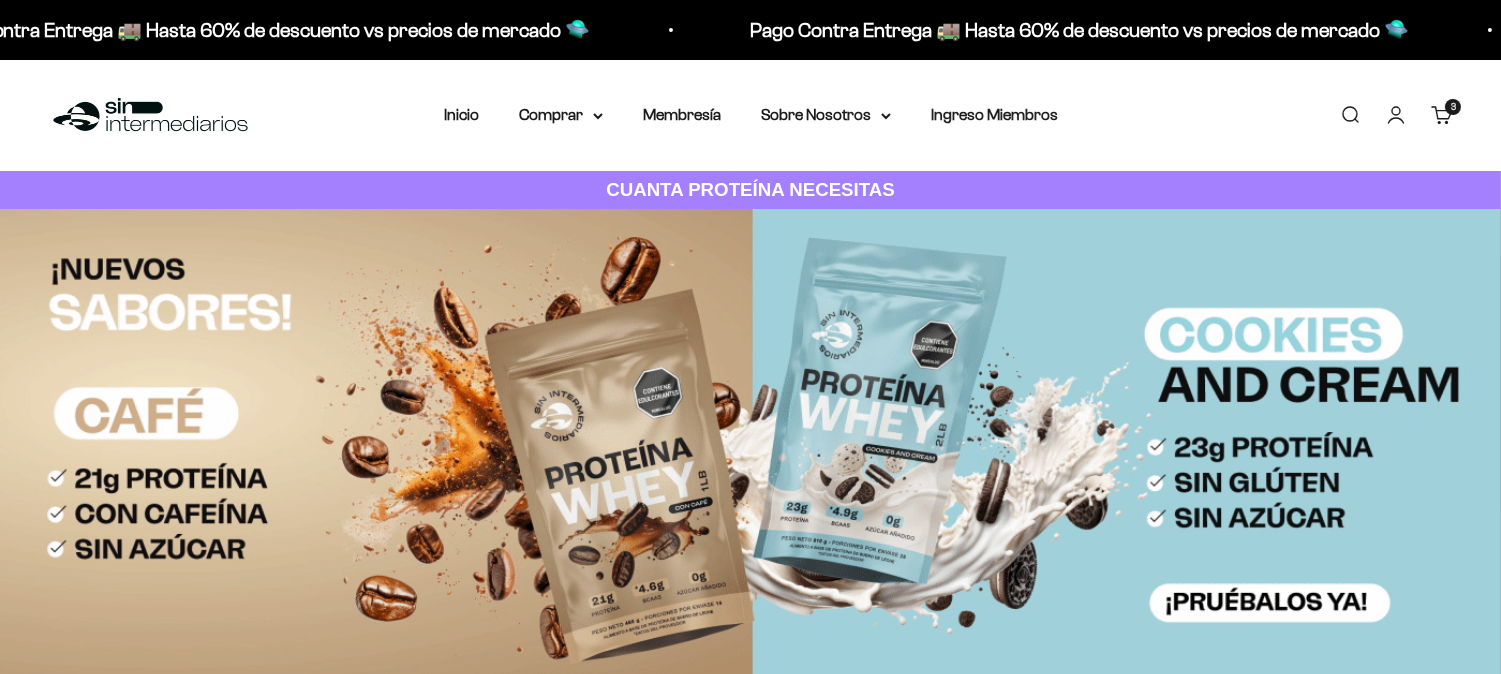 click on "Iniciar sesión" at bounding box center [1396, 115] 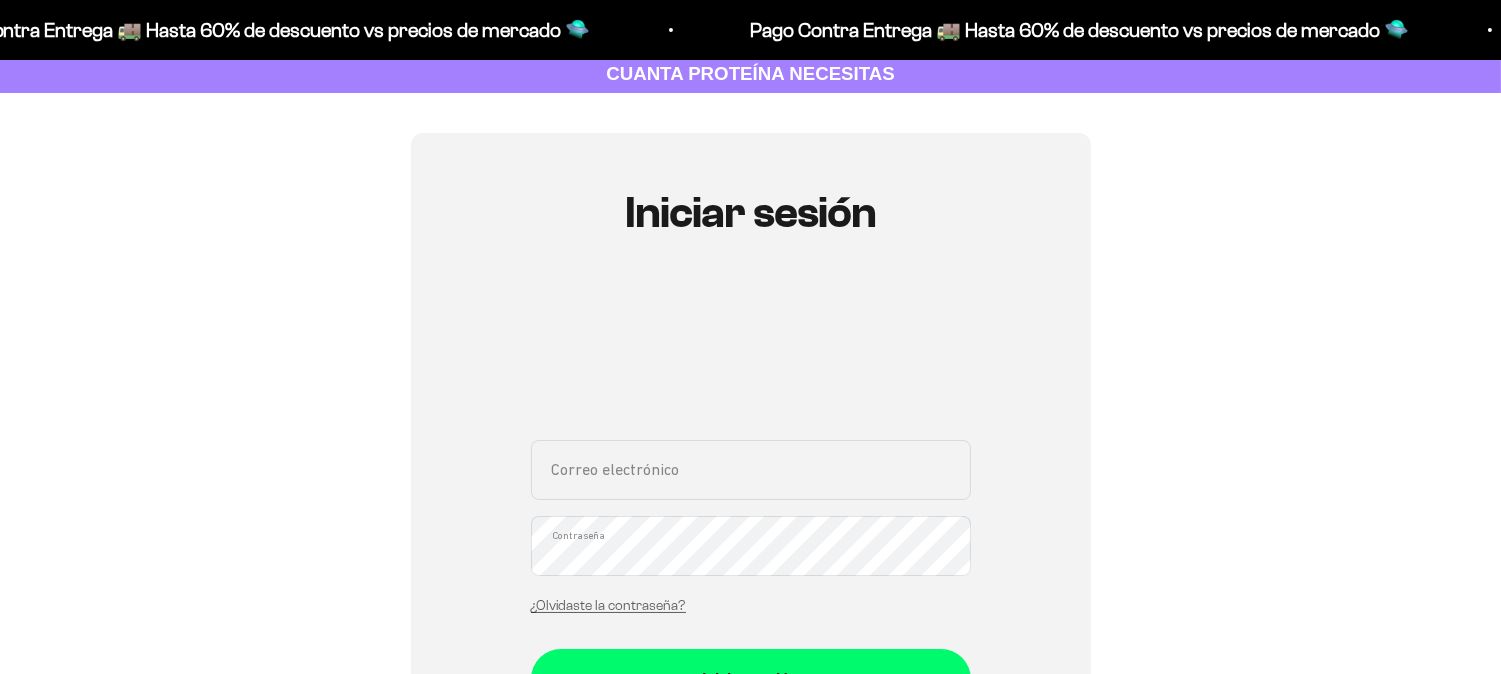 scroll, scrollTop: 147, scrollLeft: 0, axis: vertical 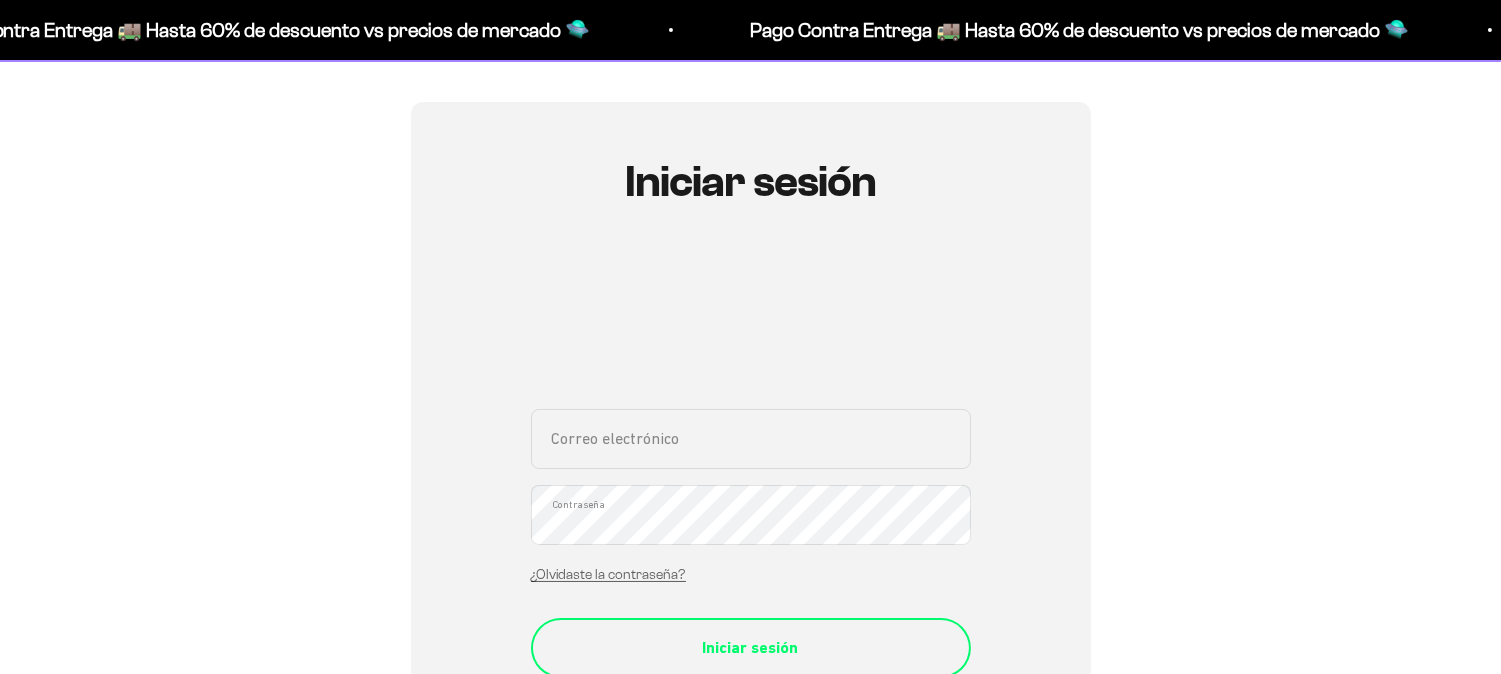 type on "[EMAIL]" 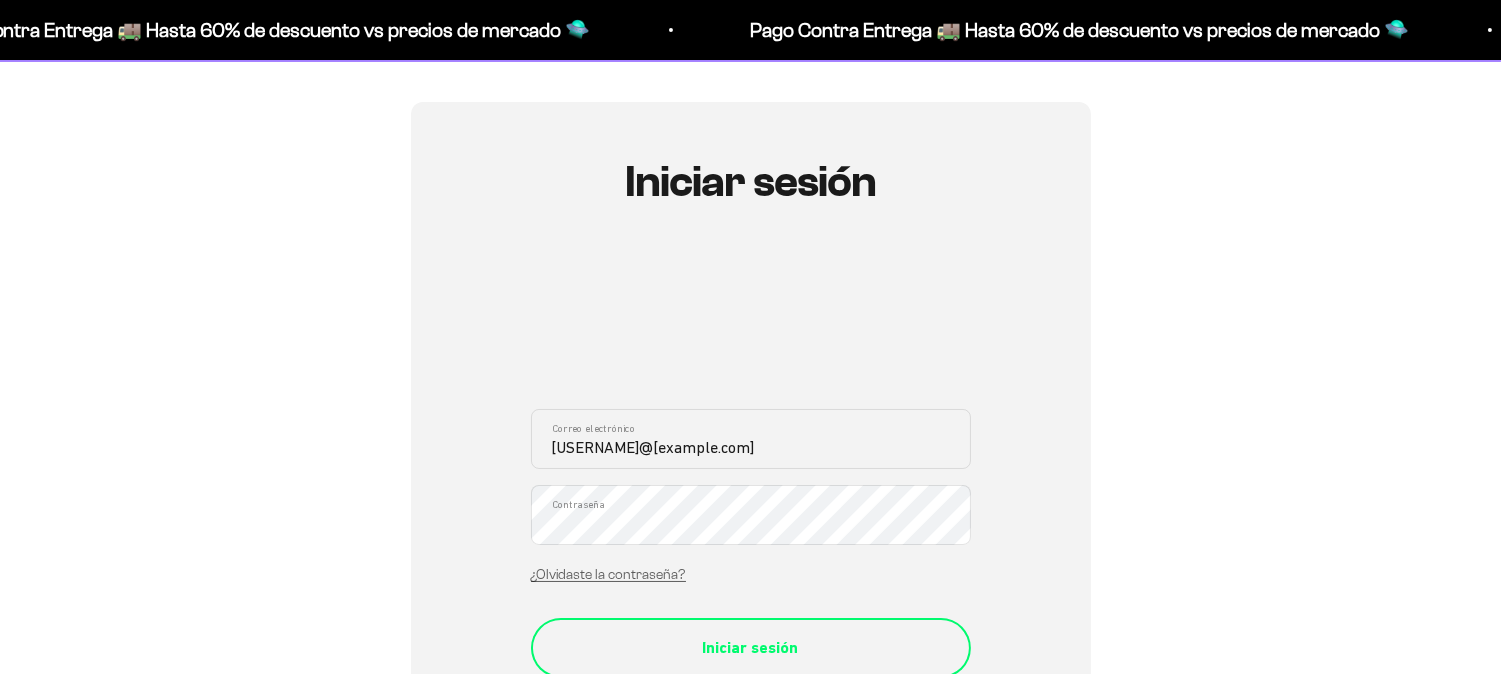 click on "Iniciar sesión" at bounding box center (751, 648) 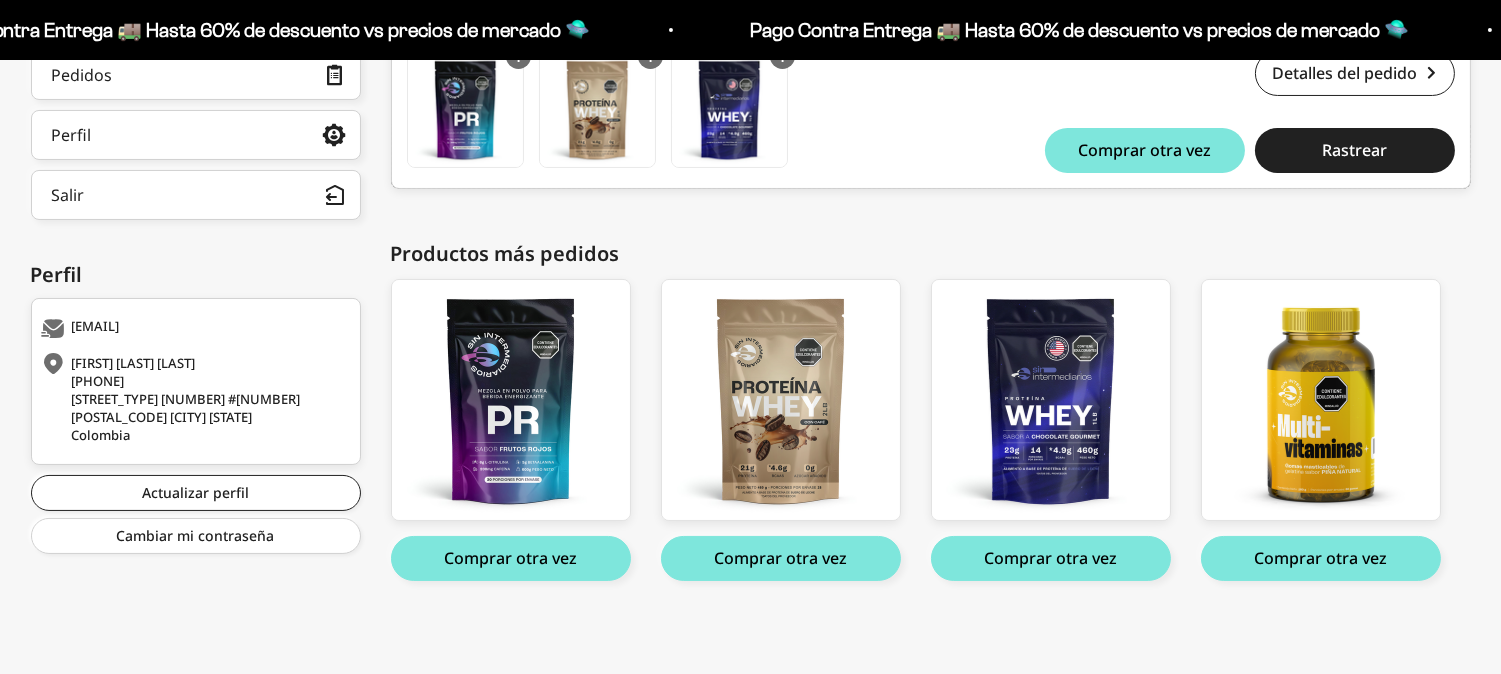 scroll, scrollTop: 0, scrollLeft: 0, axis: both 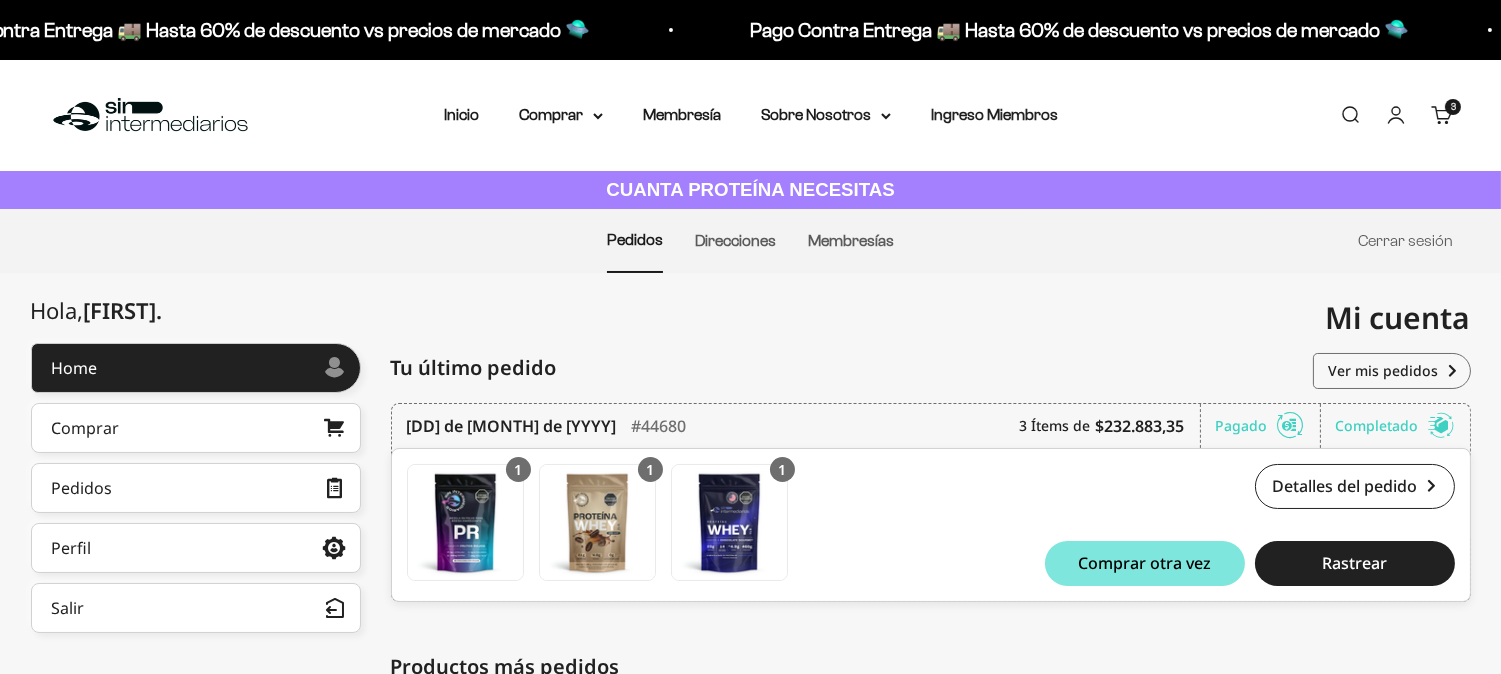 click on "Mi cuenta [EMAIL]" at bounding box center [1111, 318] 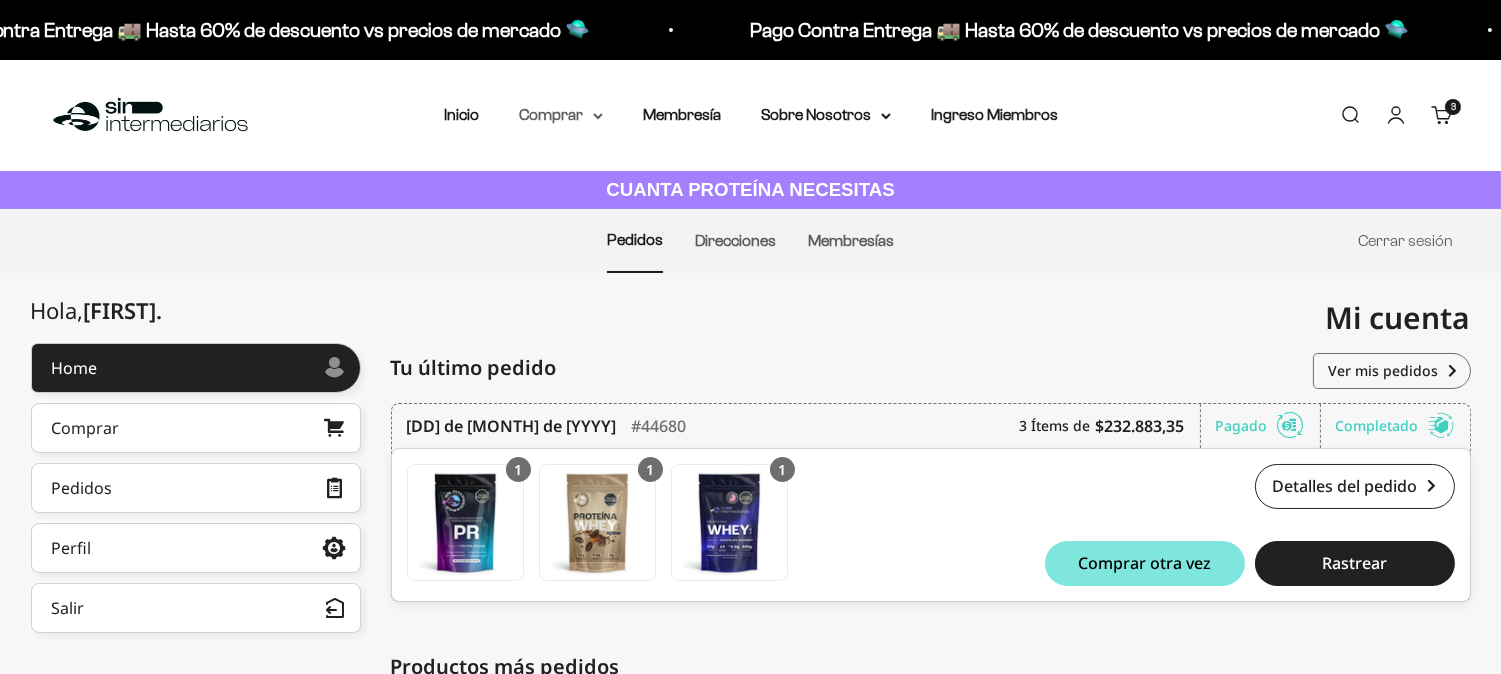 click on "Comprar" at bounding box center [561, 115] 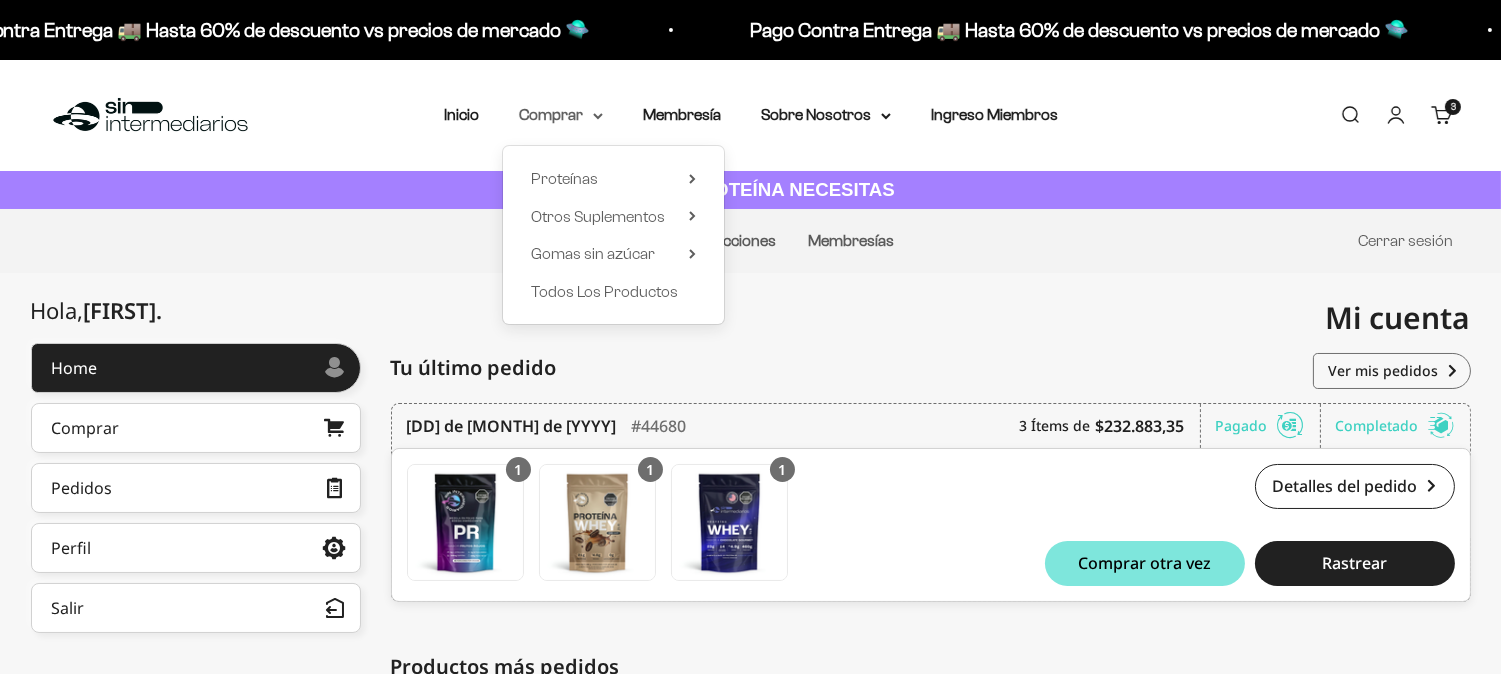 click on "Comprar" at bounding box center [561, 115] 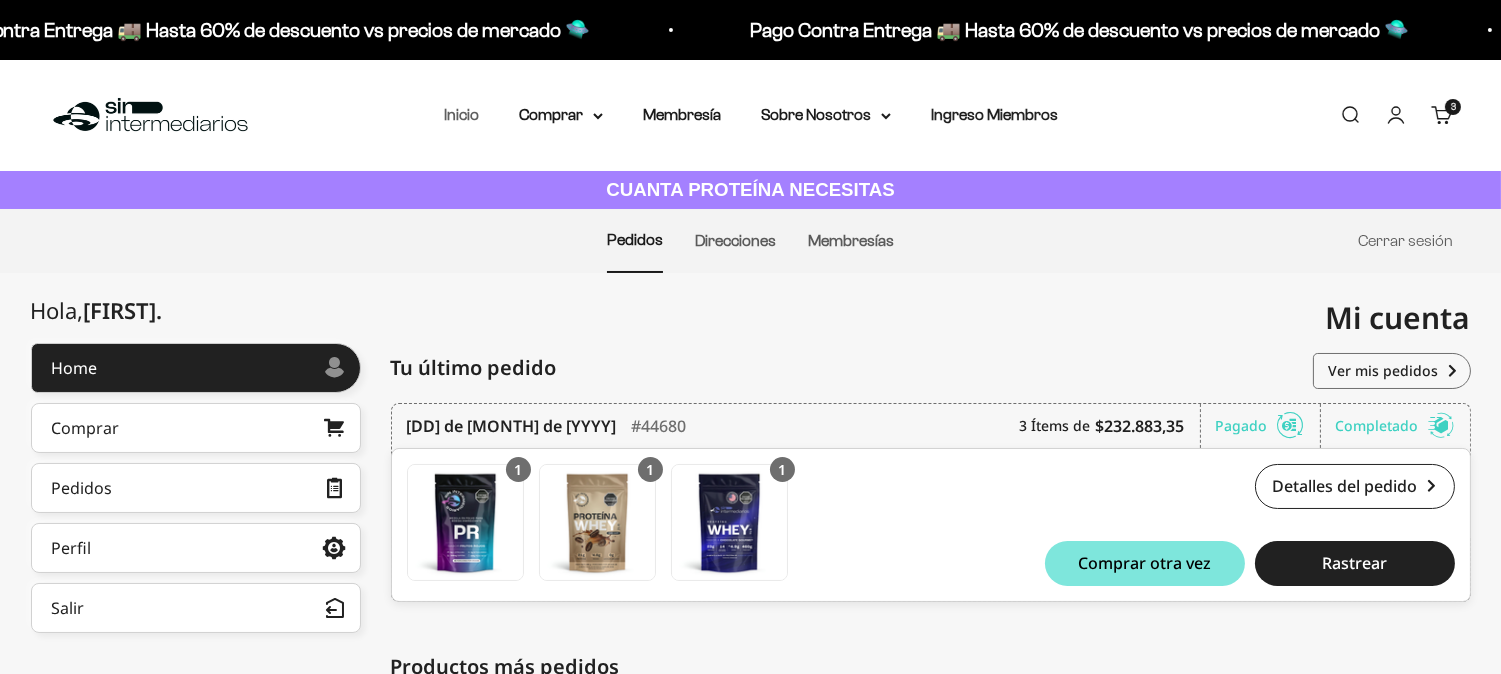 click on "Inicio" at bounding box center (461, 114) 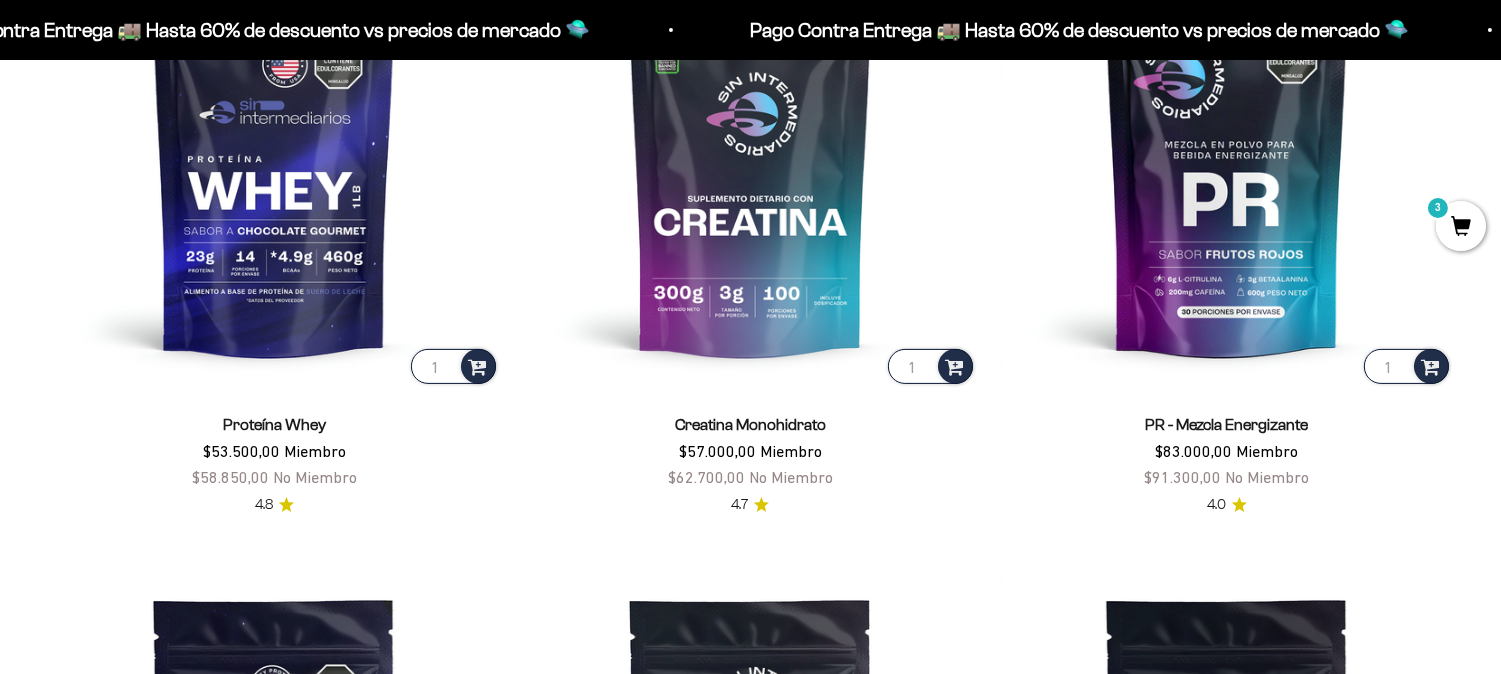 scroll, scrollTop: 1036, scrollLeft: 0, axis: vertical 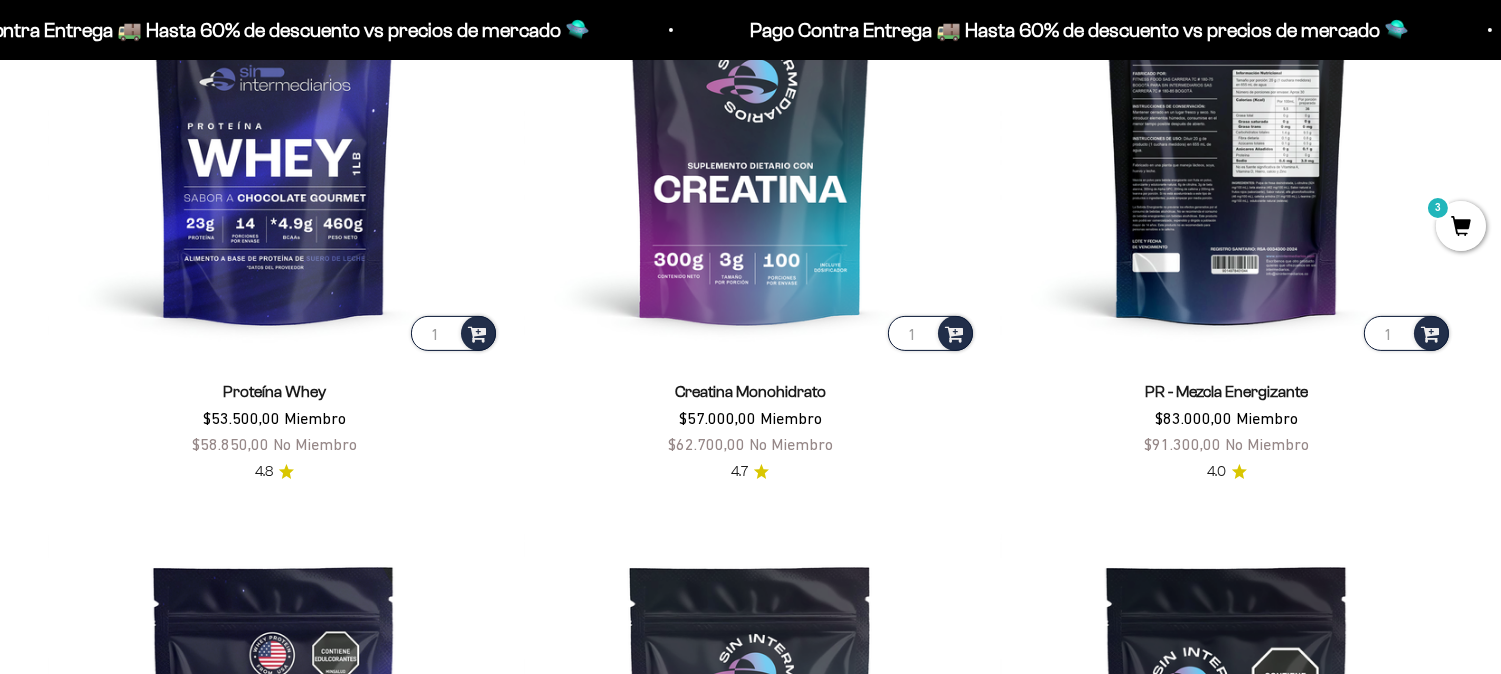 click at bounding box center [1227, 129] 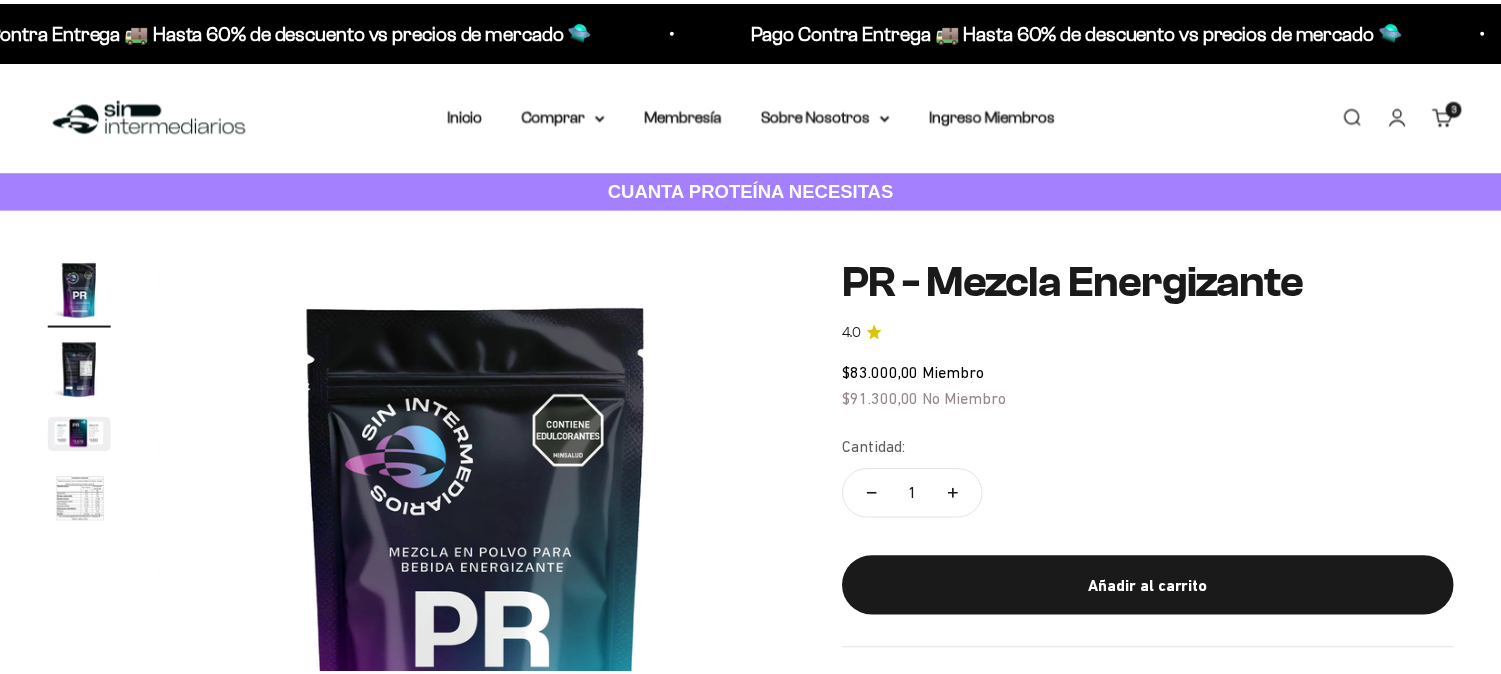 scroll, scrollTop: 0, scrollLeft: 0, axis: both 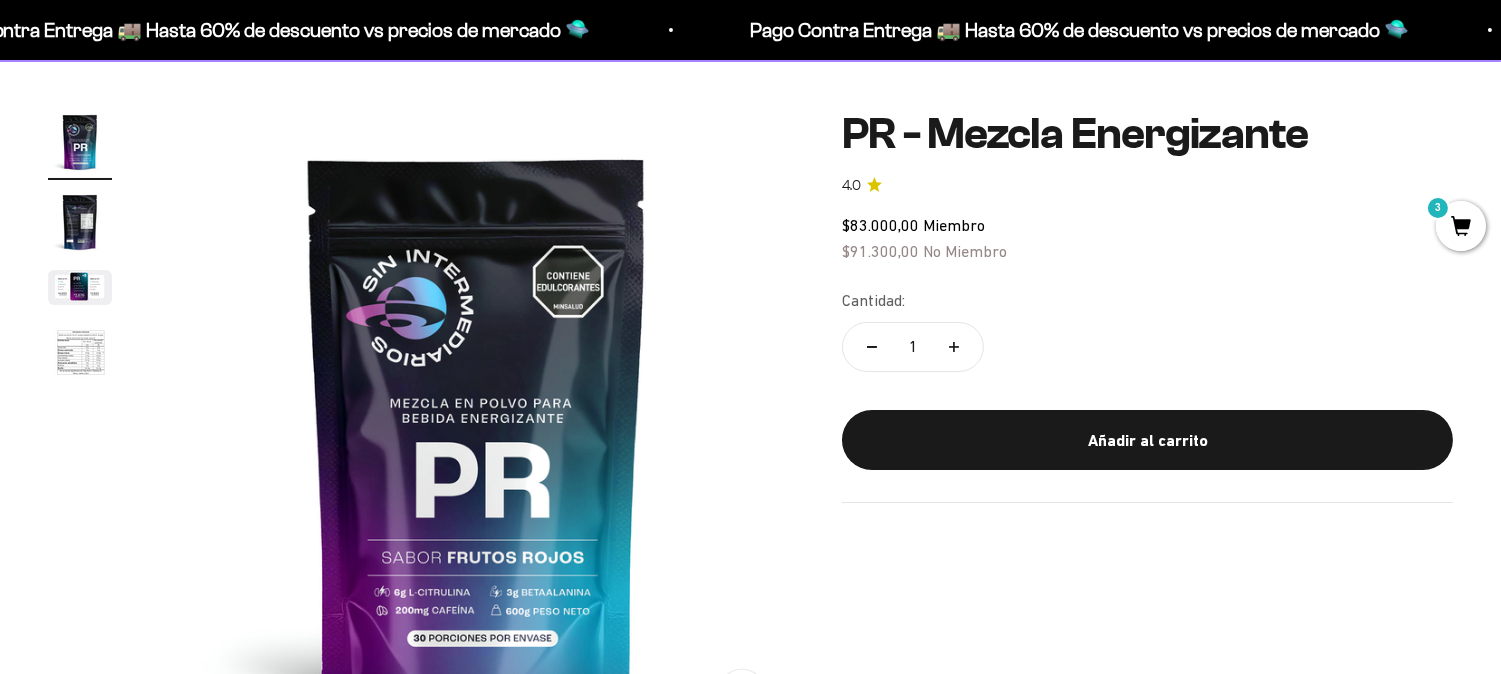 click on "3" at bounding box center [1461, 226] 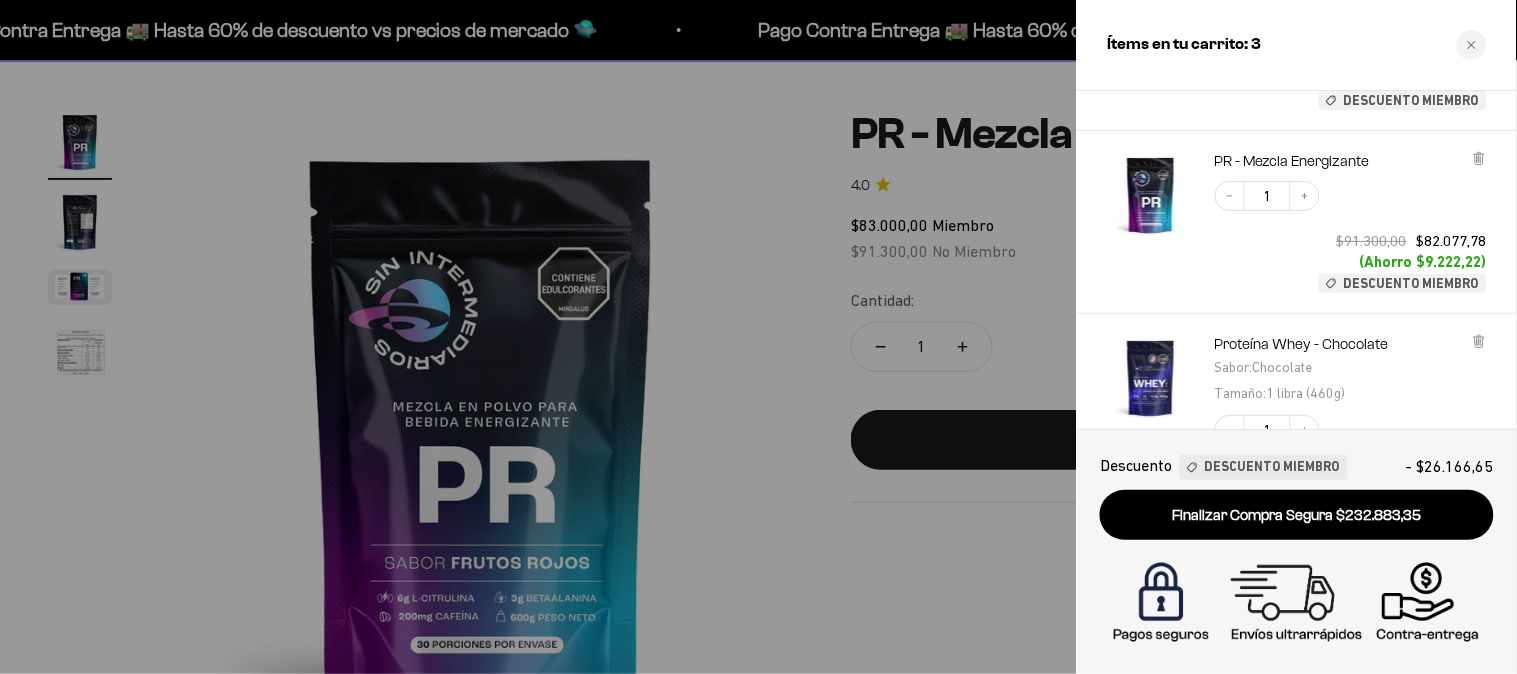 scroll, scrollTop: 263, scrollLeft: 0, axis: vertical 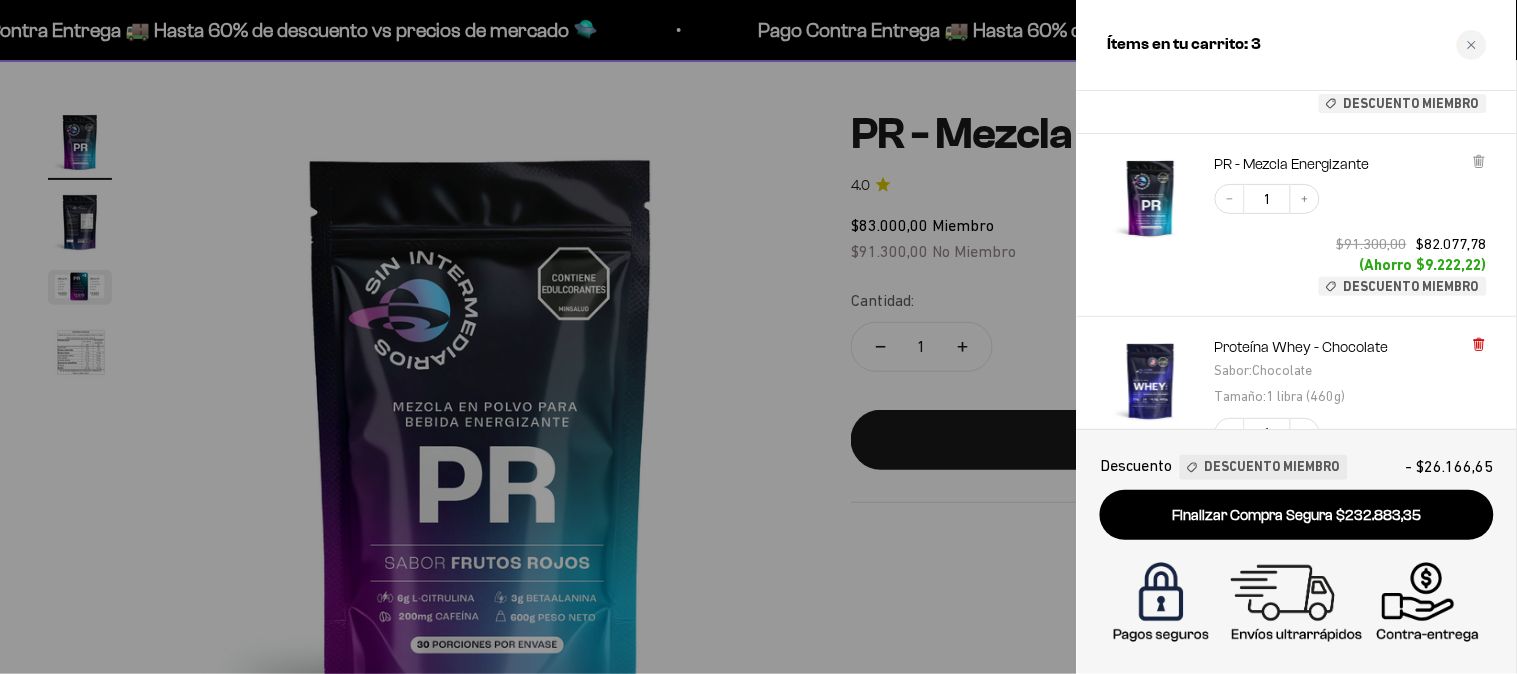 click 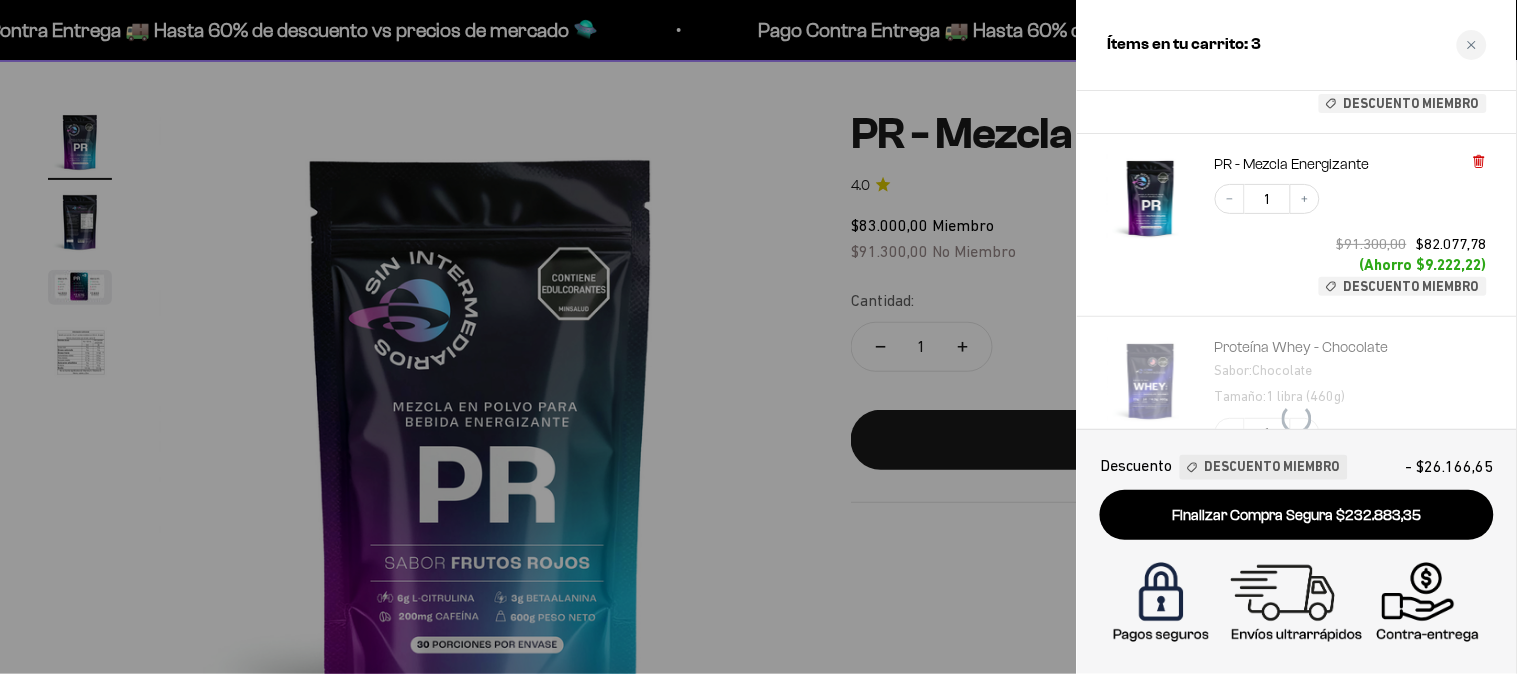 click 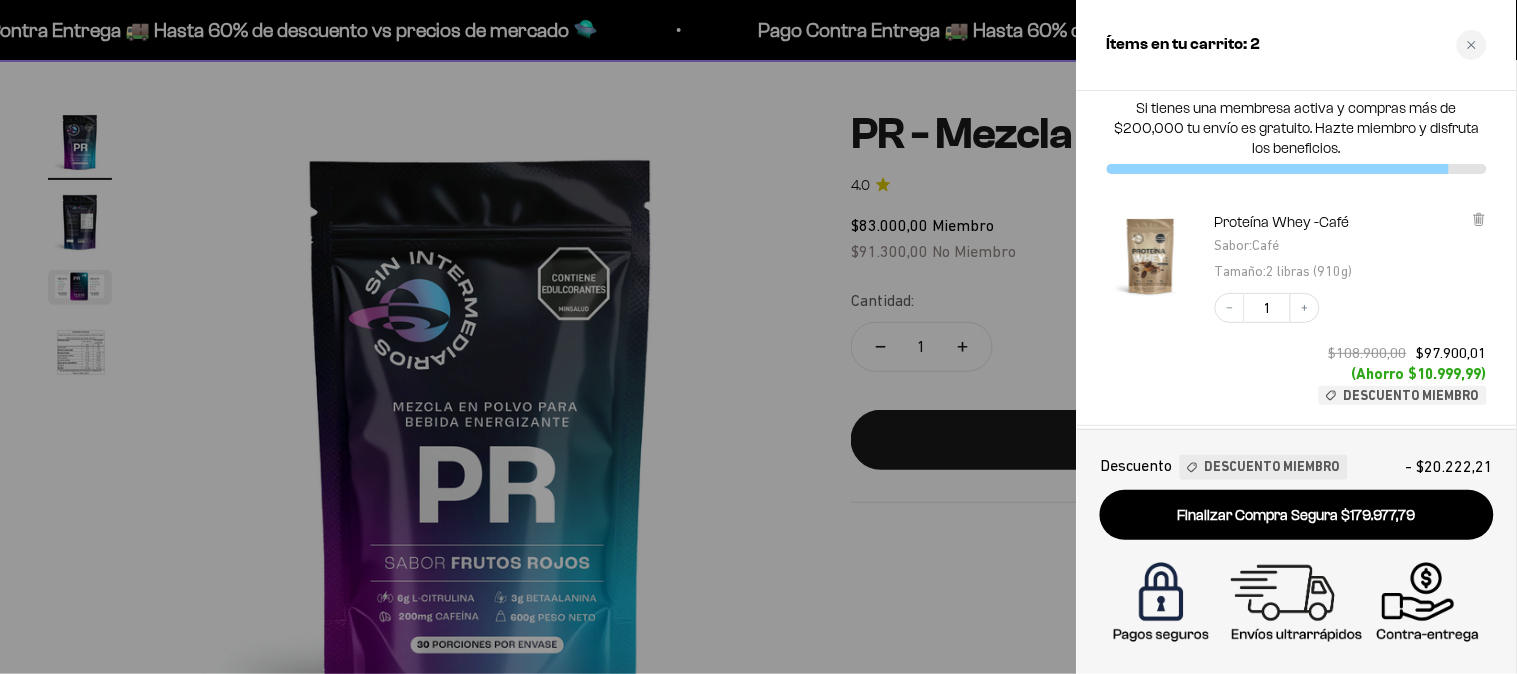 scroll, scrollTop: 7, scrollLeft: 0, axis: vertical 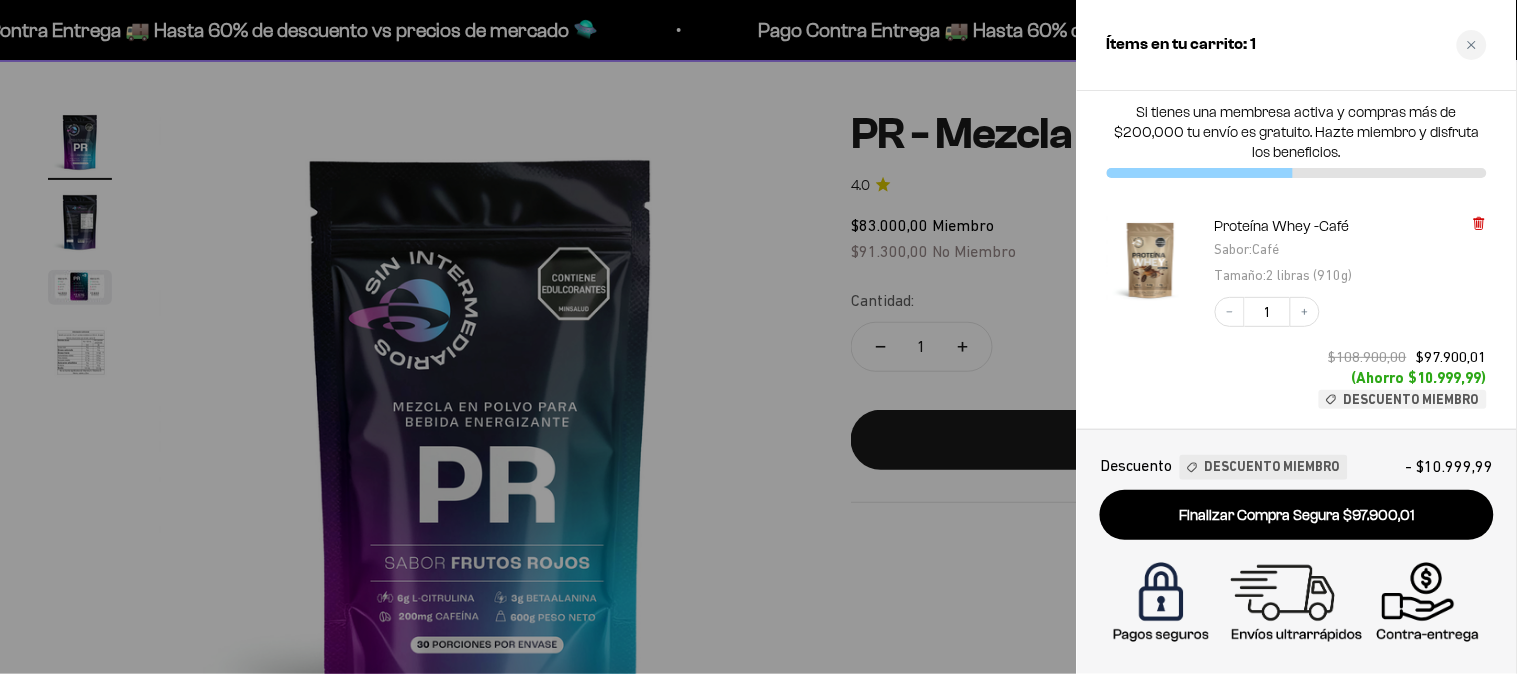 click 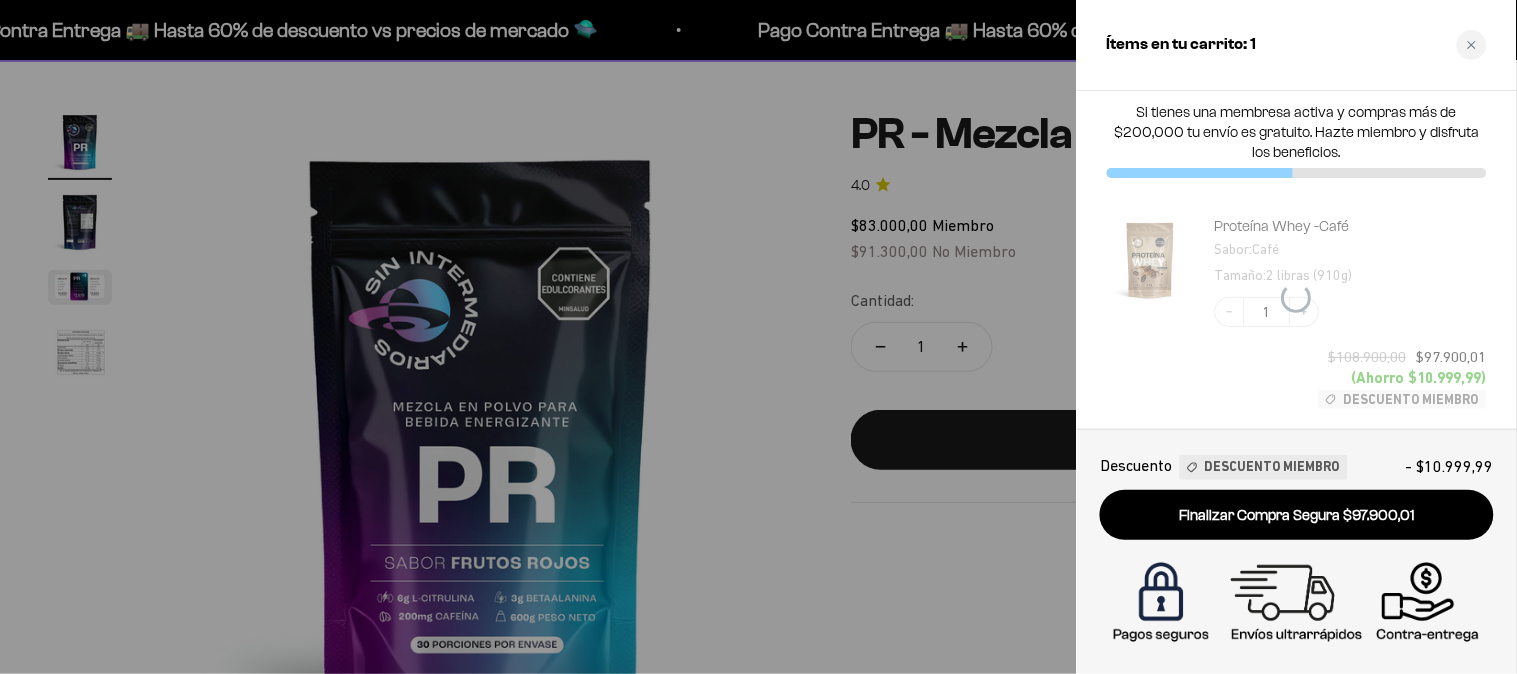 scroll, scrollTop: 0, scrollLeft: 0, axis: both 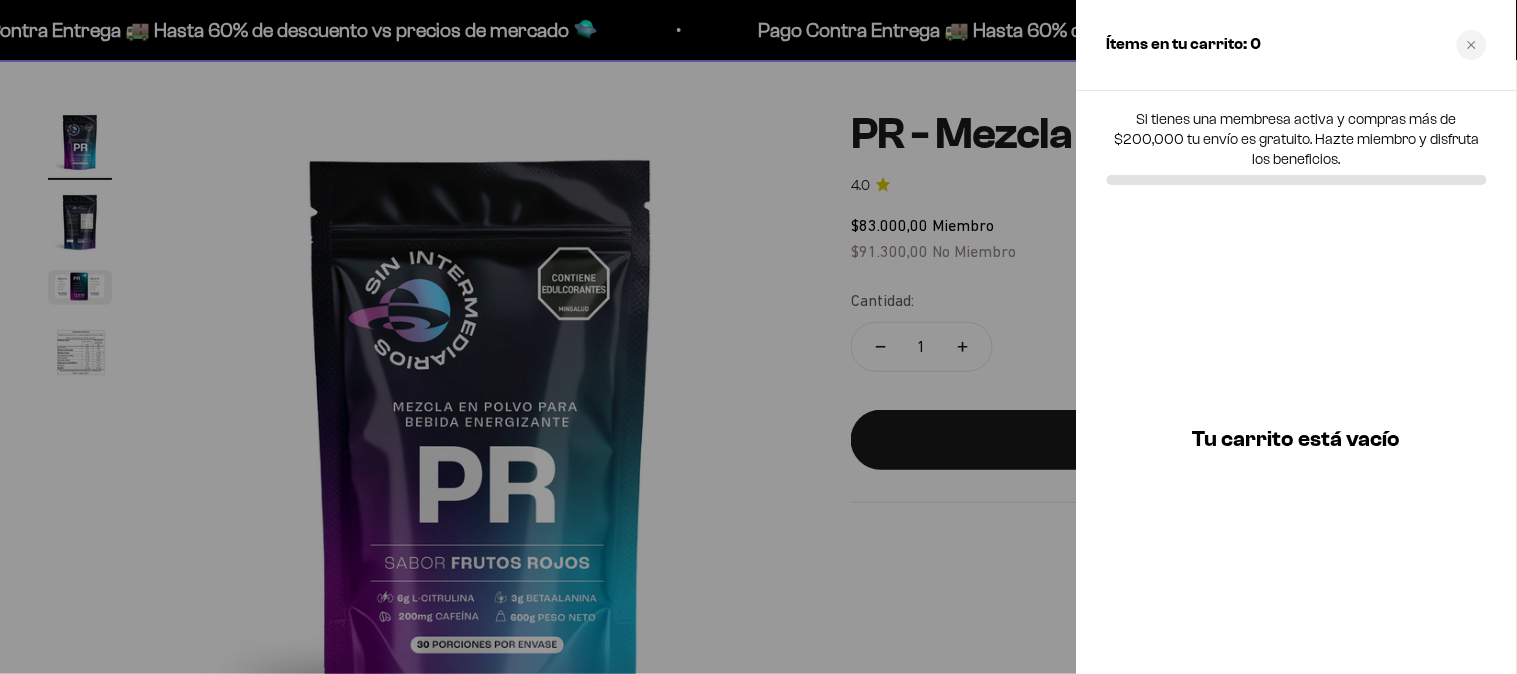 click 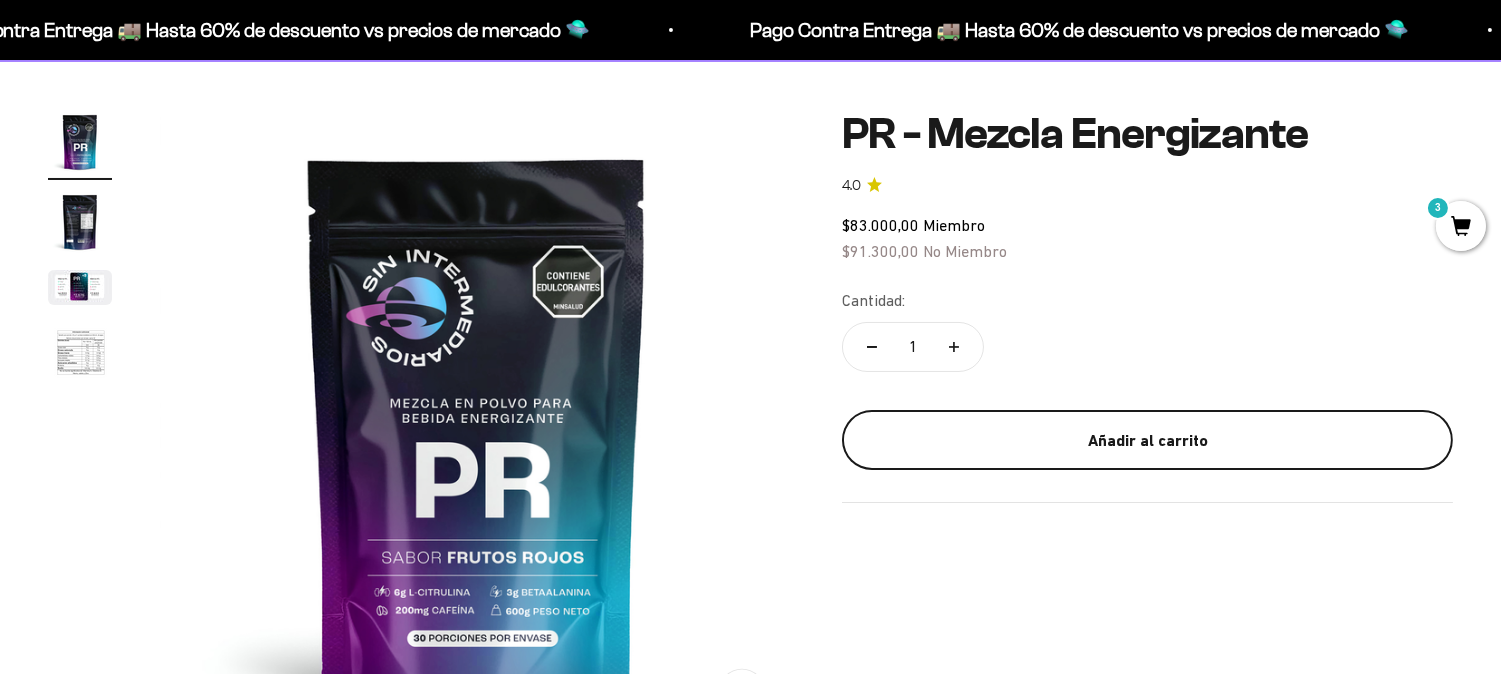 click on "Añadir al carrito" at bounding box center (1147, 441) 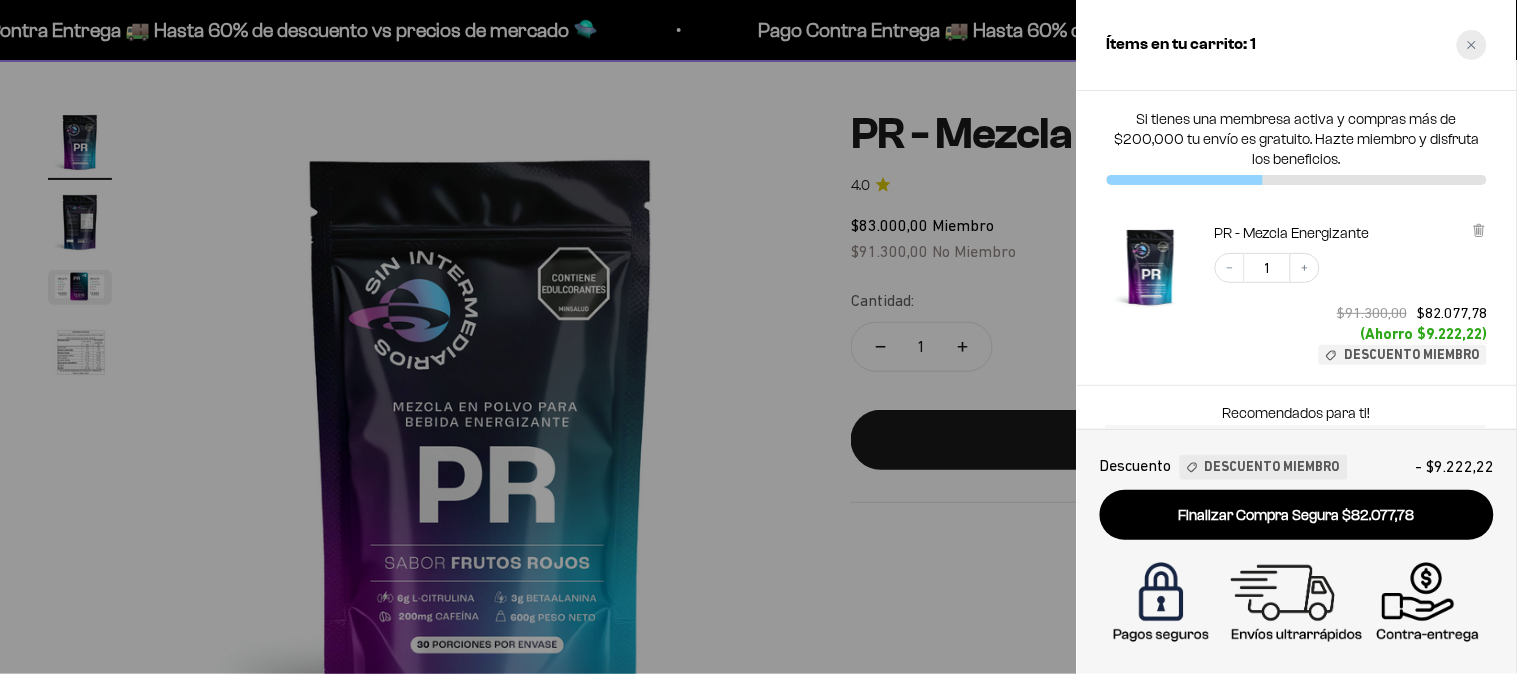 click 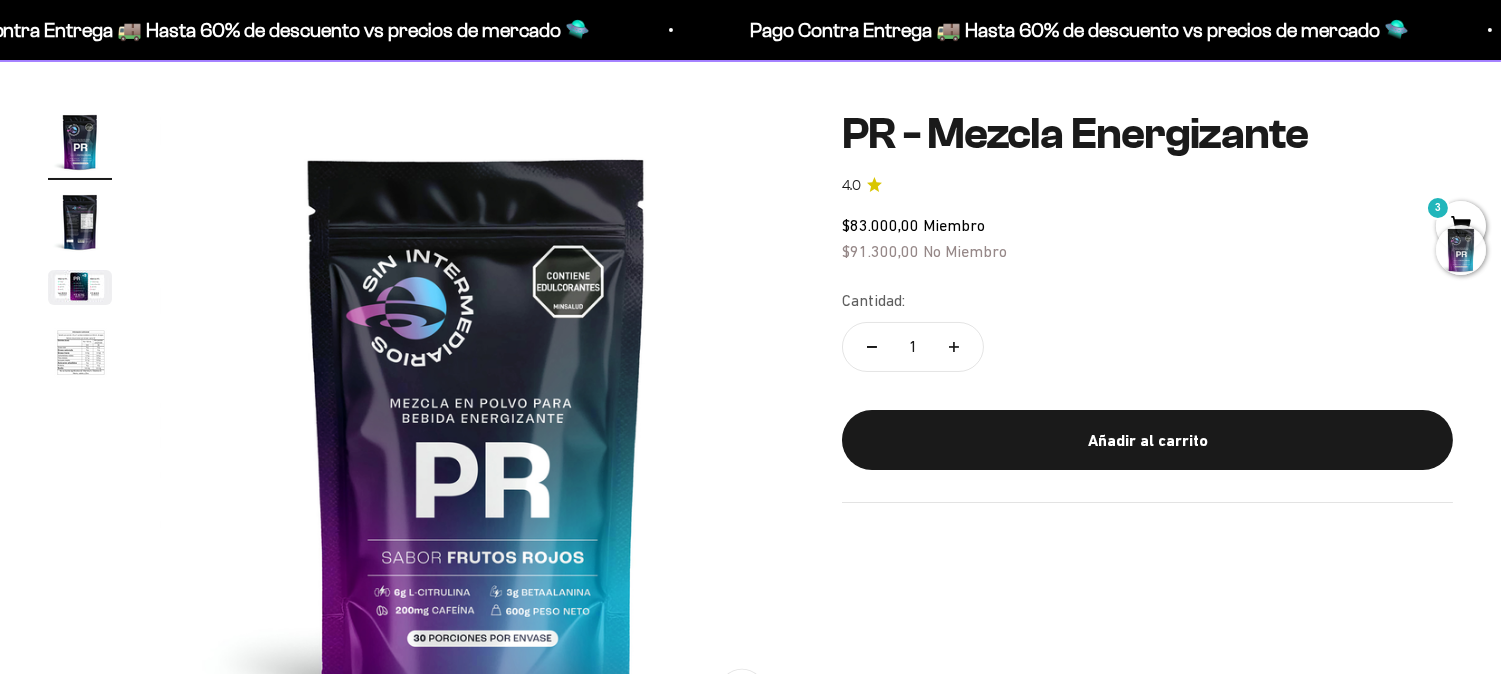 click at bounding box center [1461, 250] 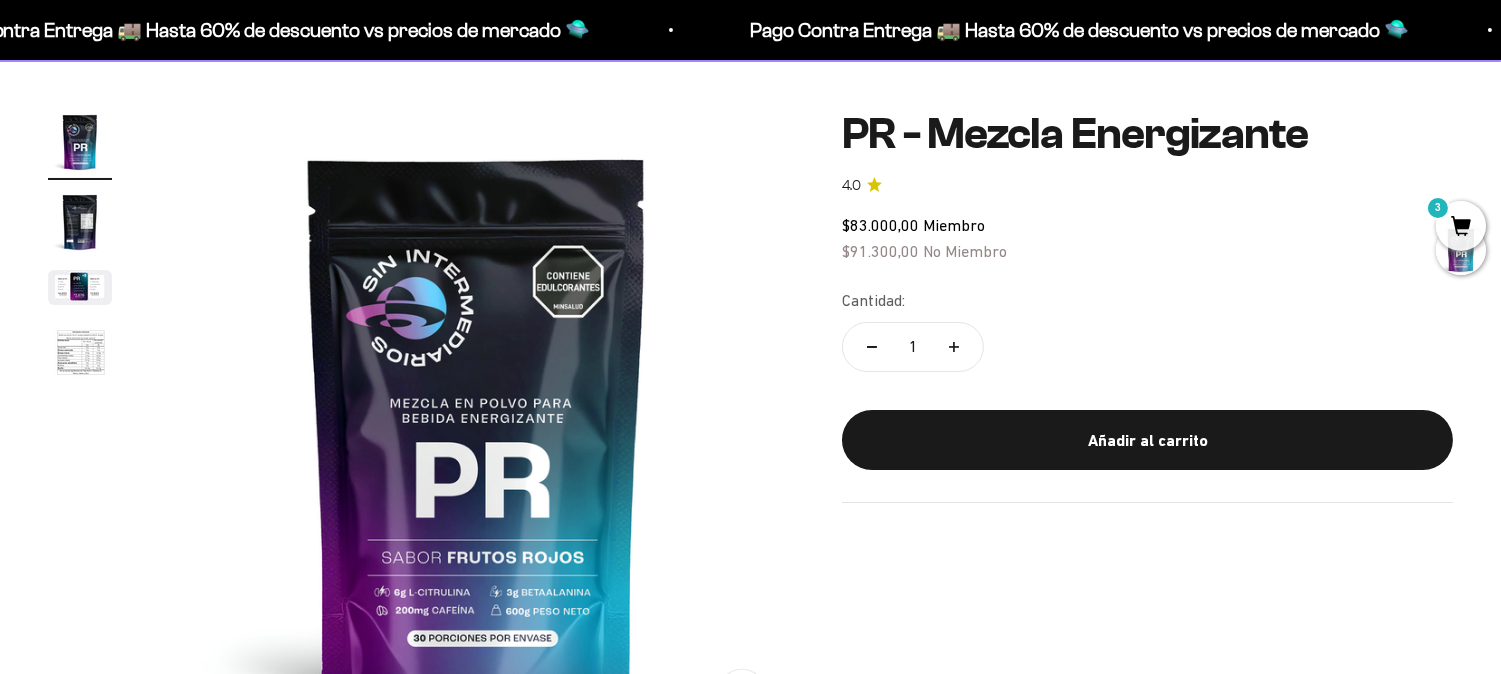 click on "3" at bounding box center [1461, 226] 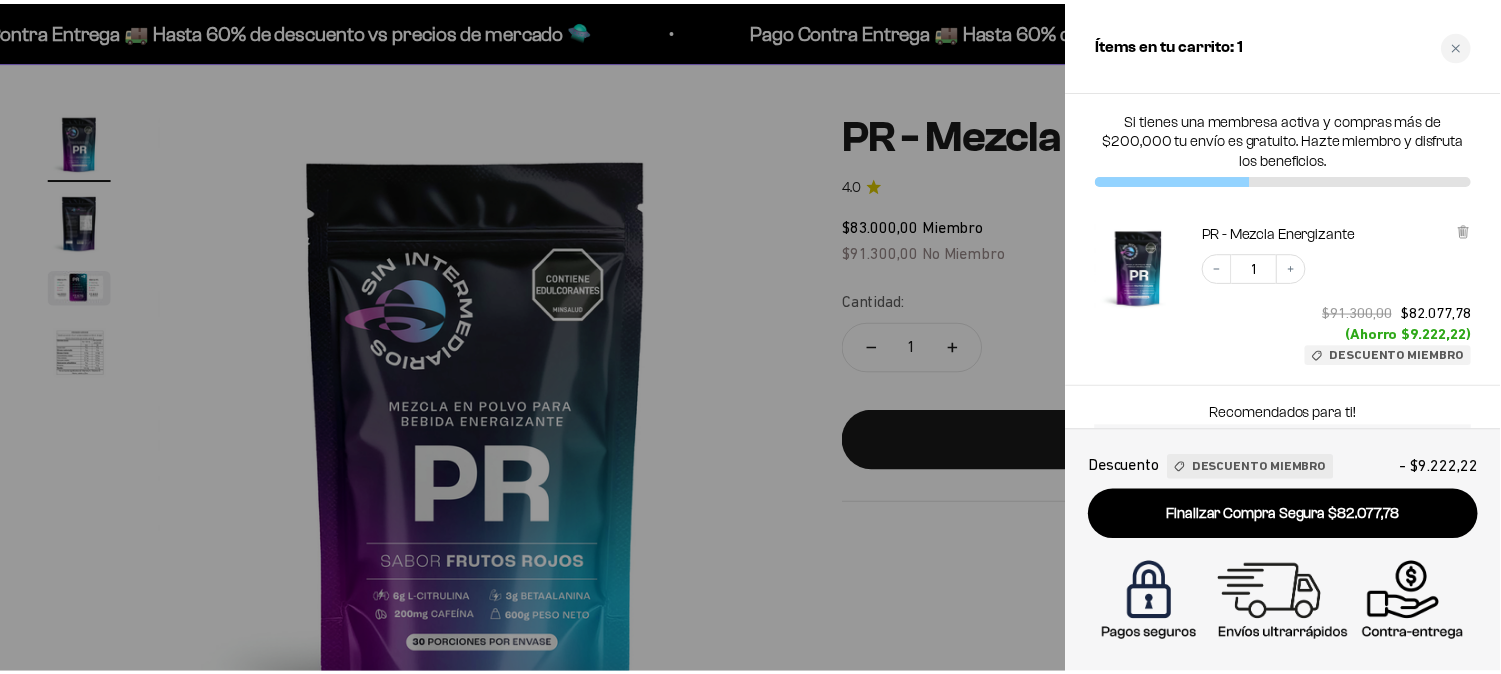 scroll, scrollTop: 131, scrollLeft: 0, axis: vertical 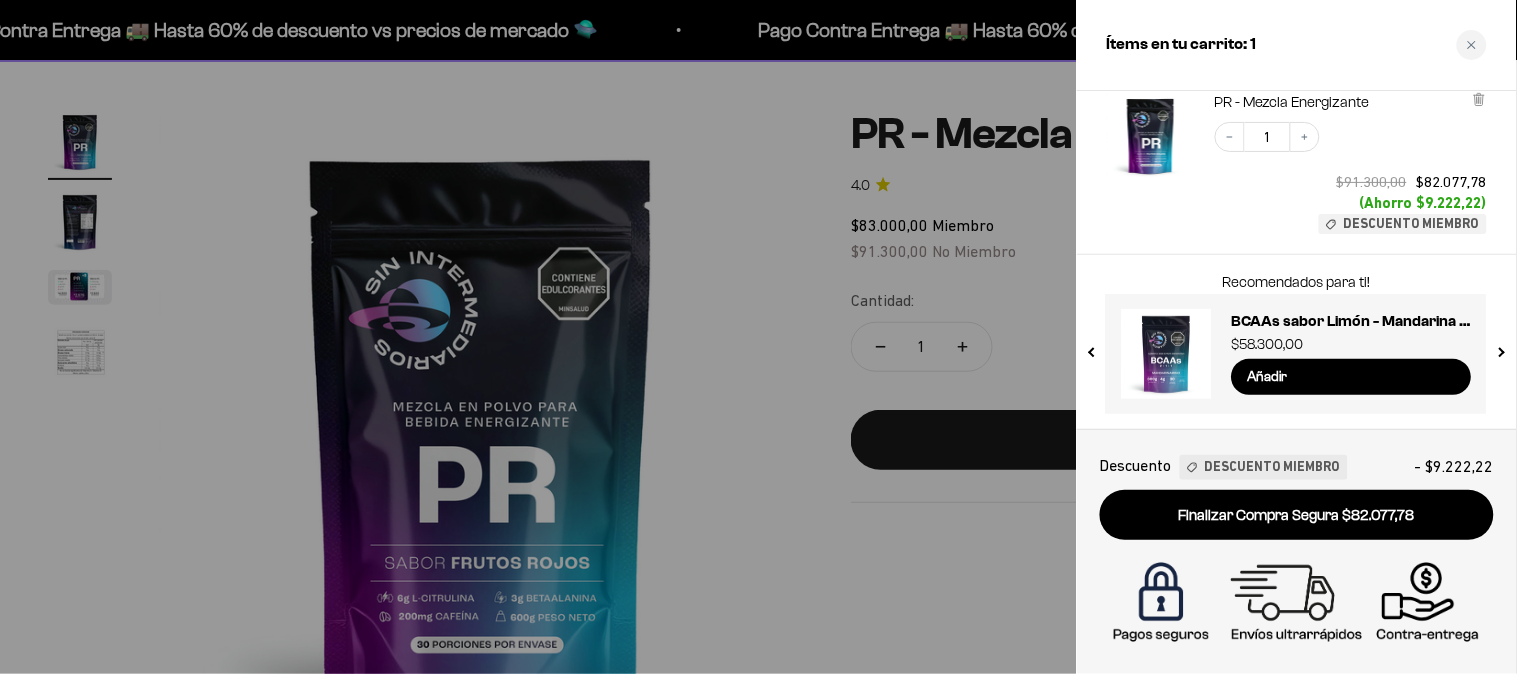 click at bounding box center (1093, 348) 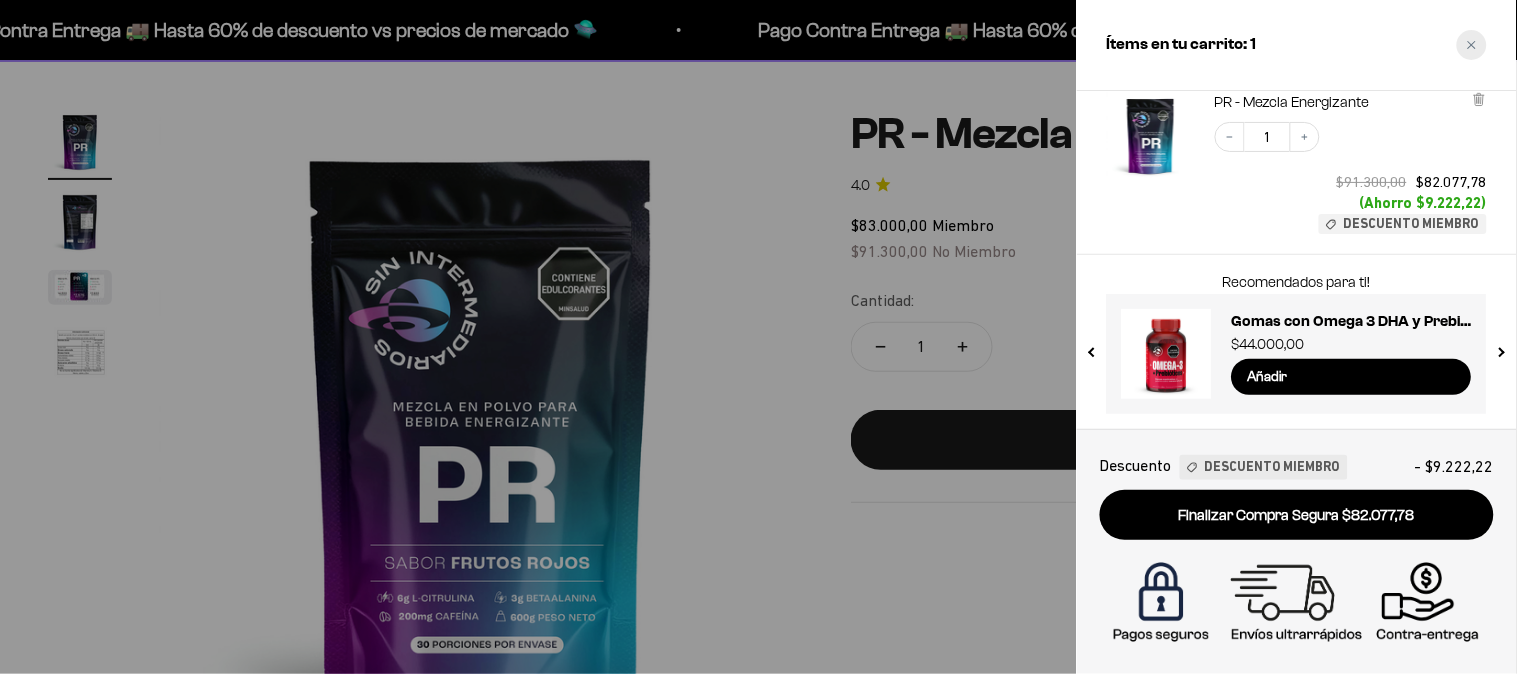 click 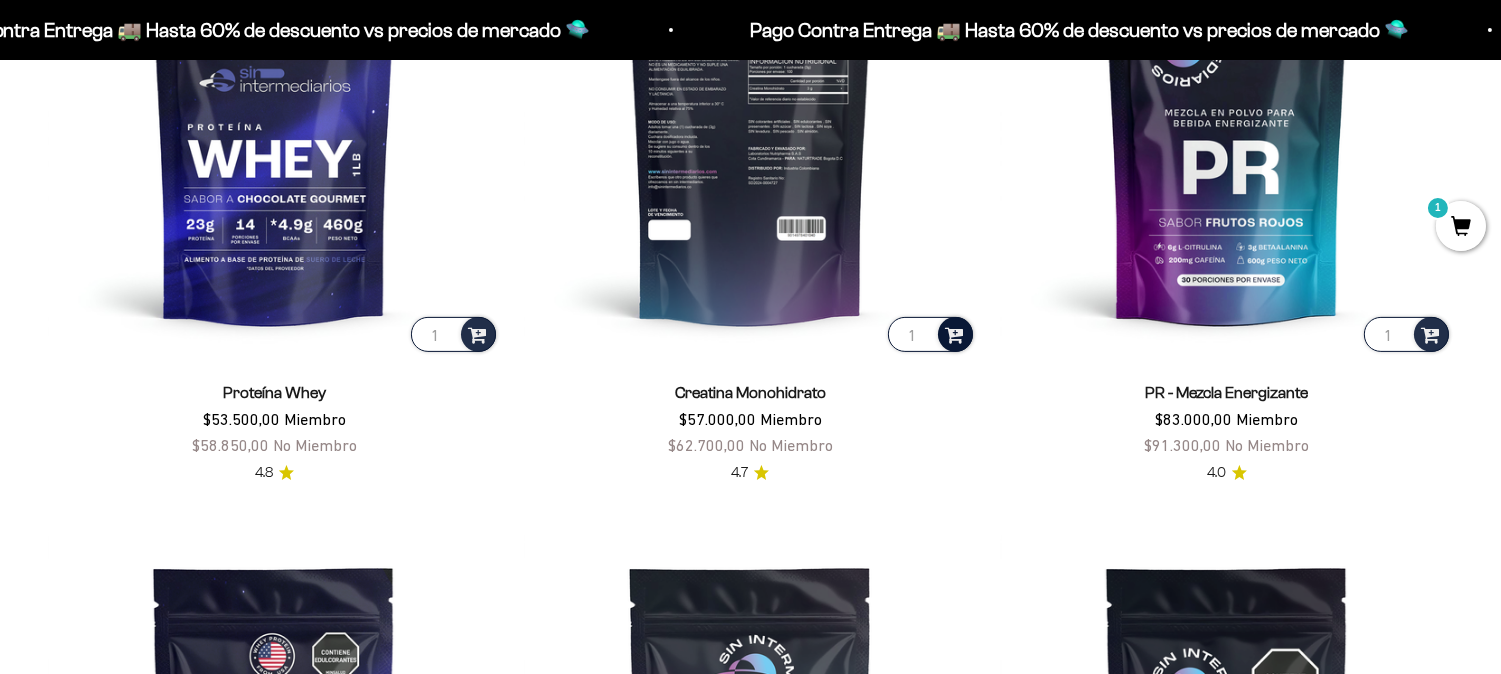 scroll, scrollTop: 1036, scrollLeft: 0, axis: vertical 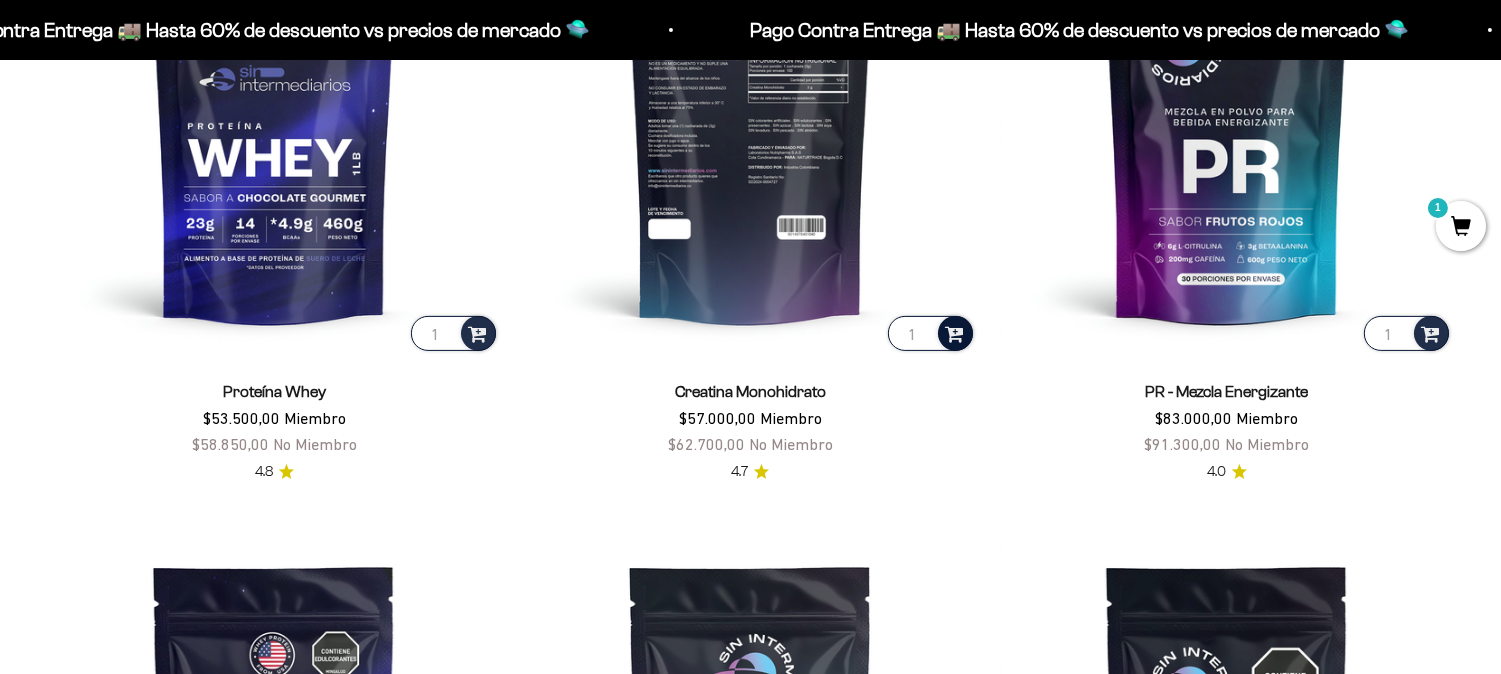 click at bounding box center (954, 332) 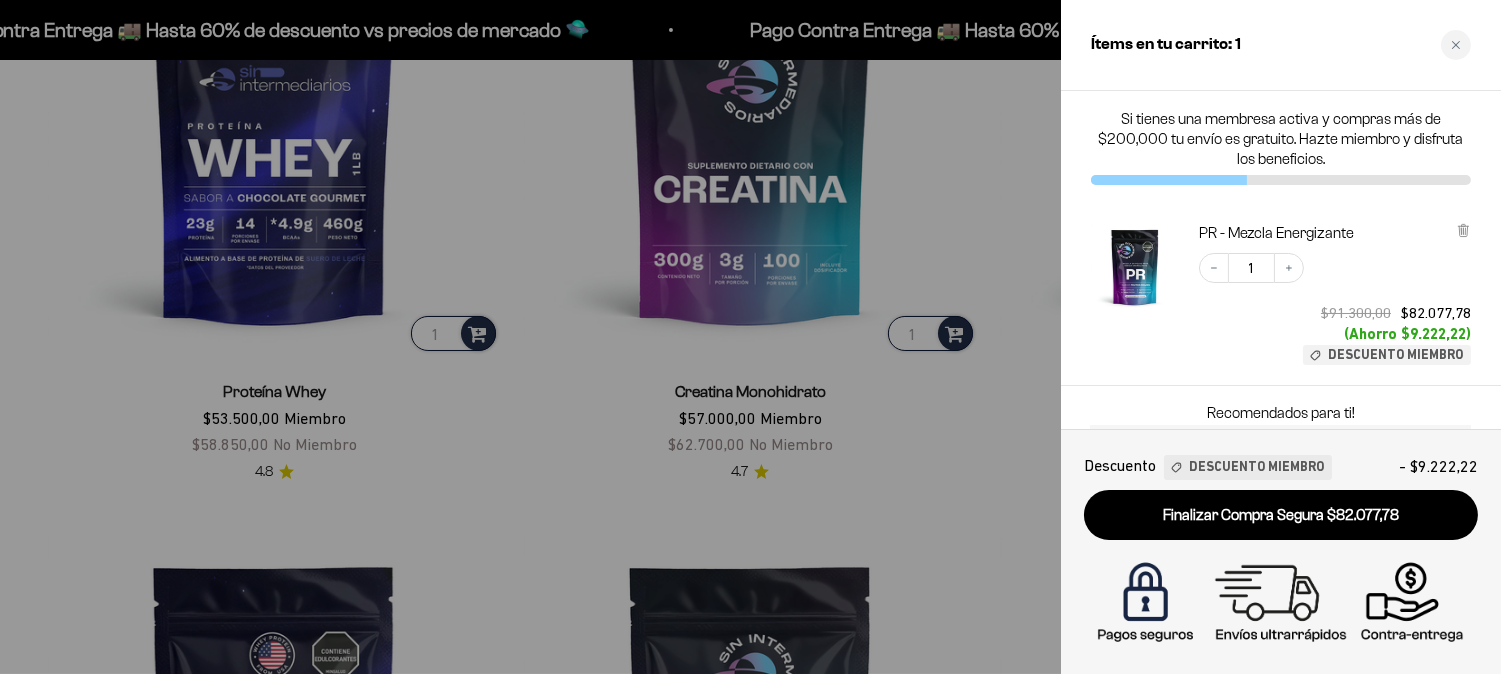 scroll, scrollTop: 1042, scrollLeft: 0, axis: vertical 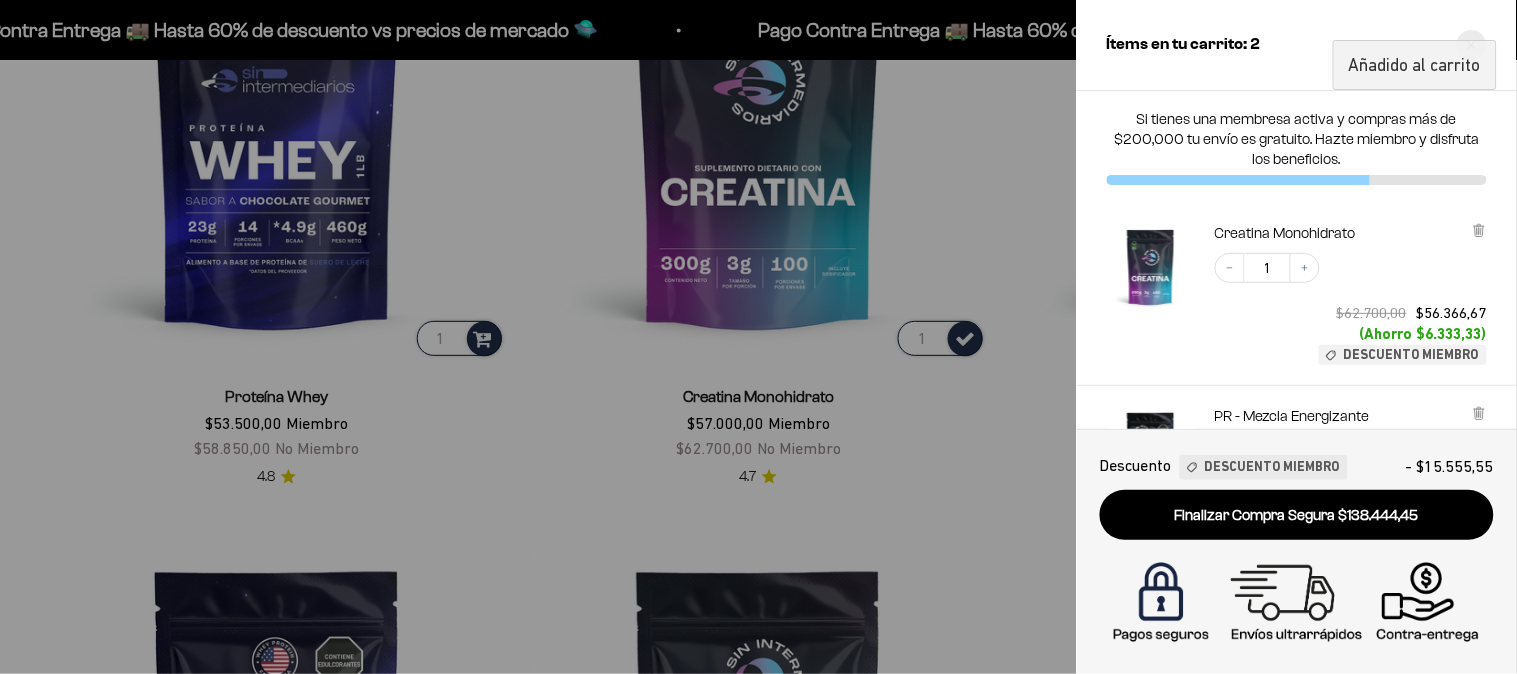 click at bounding box center (1472, 45) 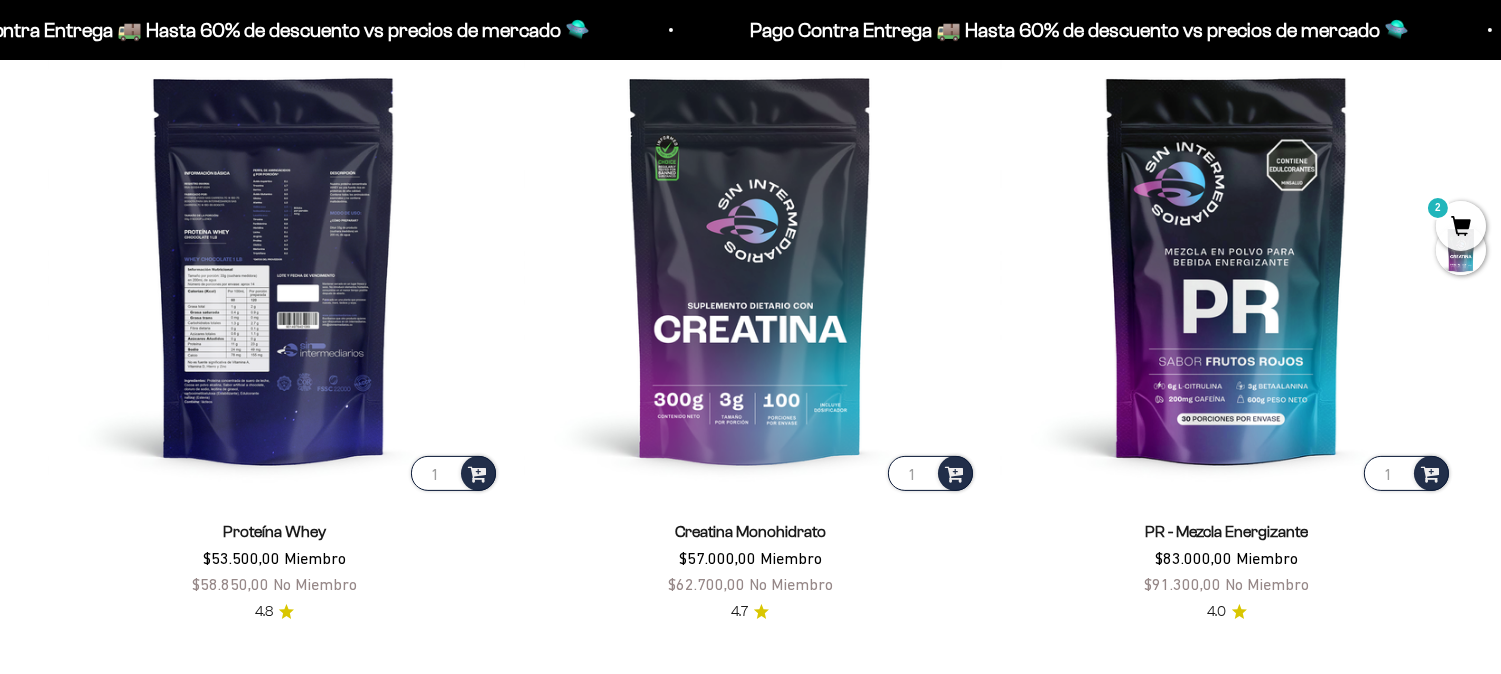scroll, scrollTop: 894, scrollLeft: 0, axis: vertical 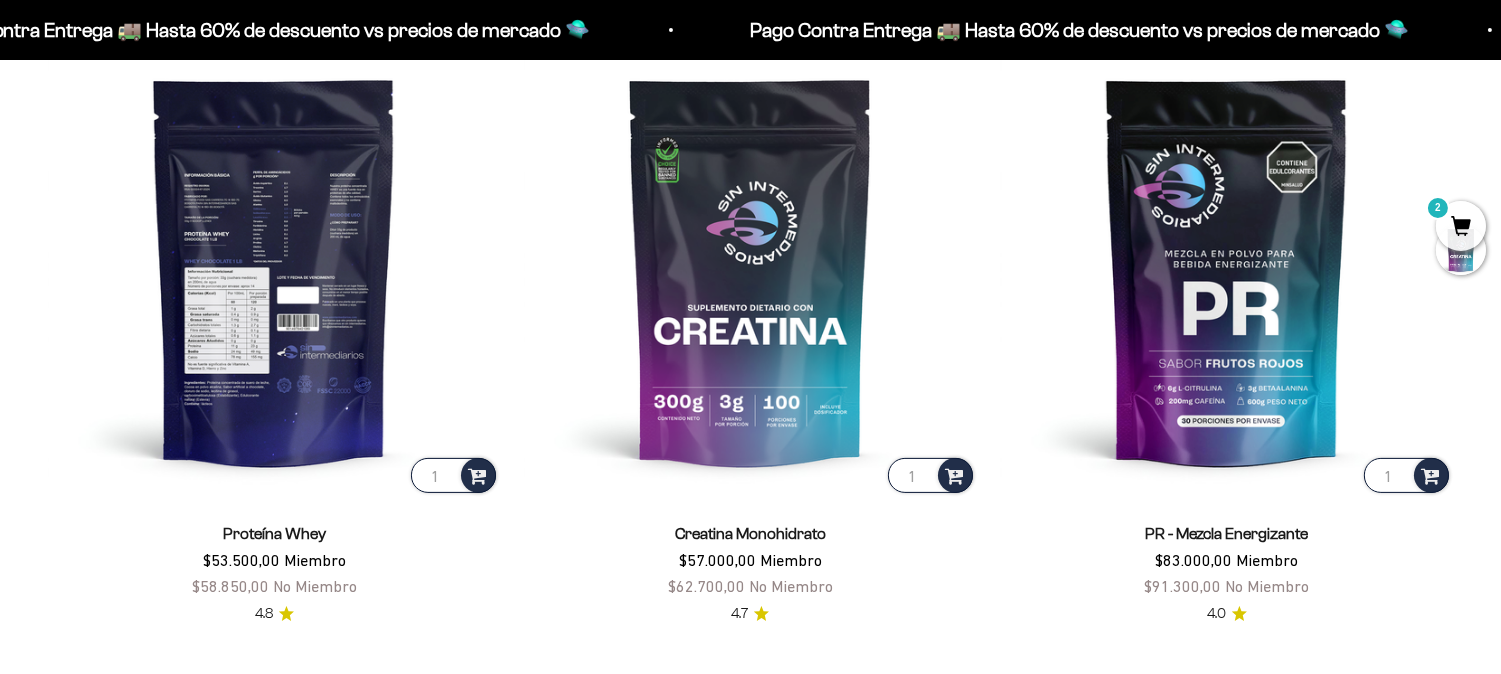 click at bounding box center [274, 271] 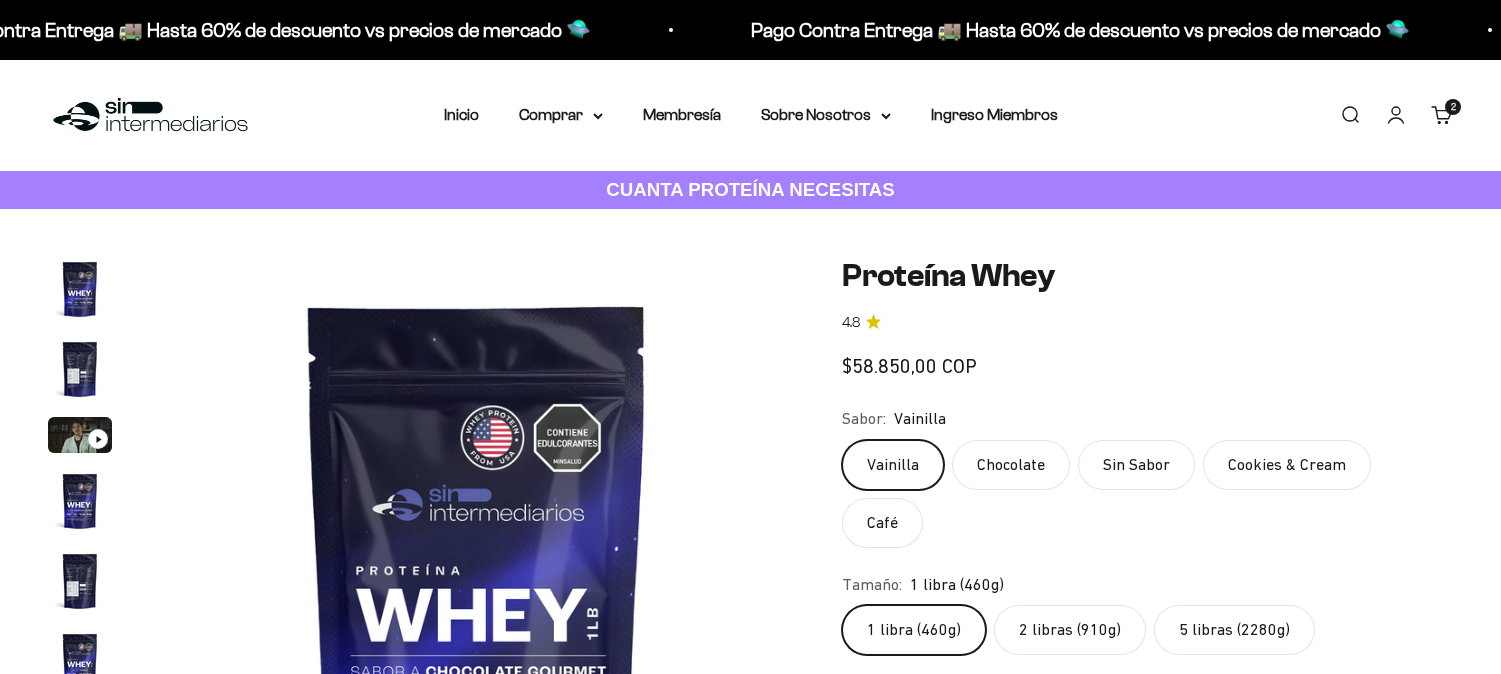 scroll, scrollTop: 0, scrollLeft: 0, axis: both 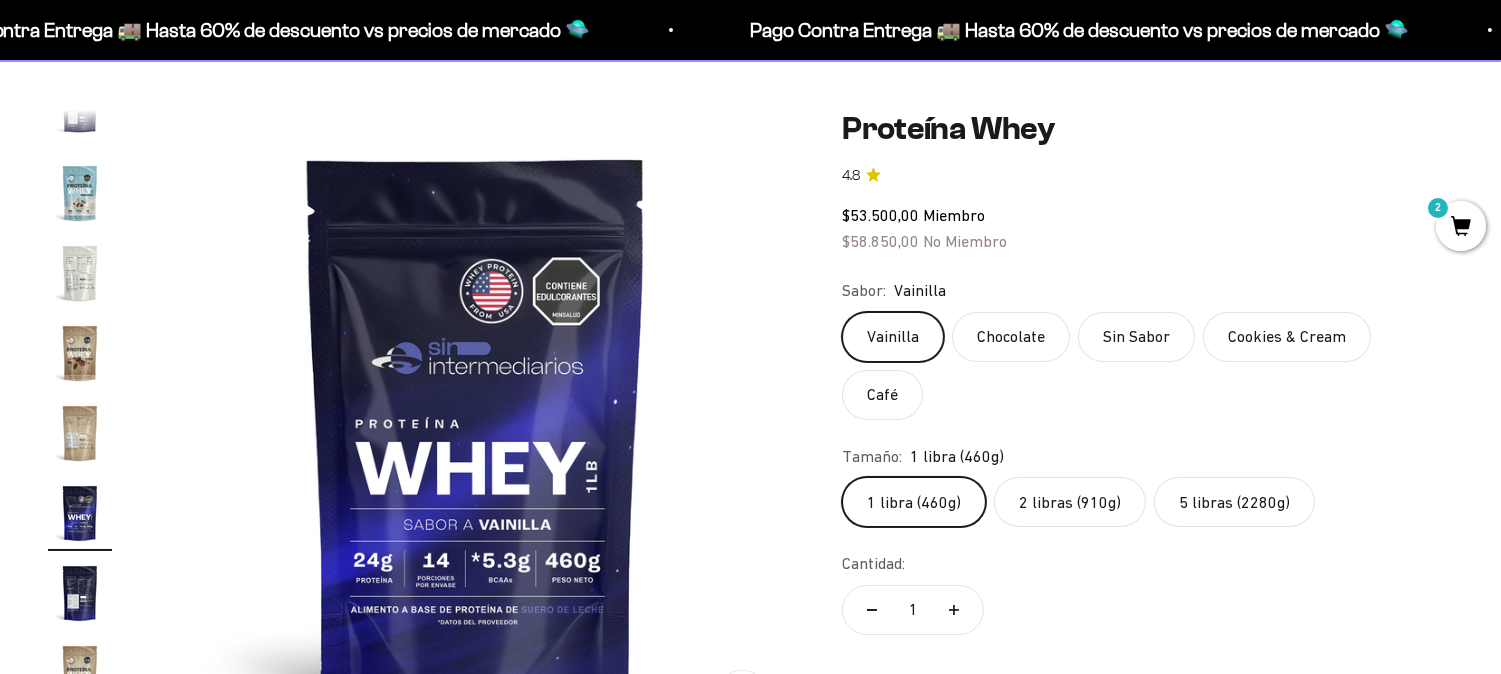 click on "2 libras (910g)" 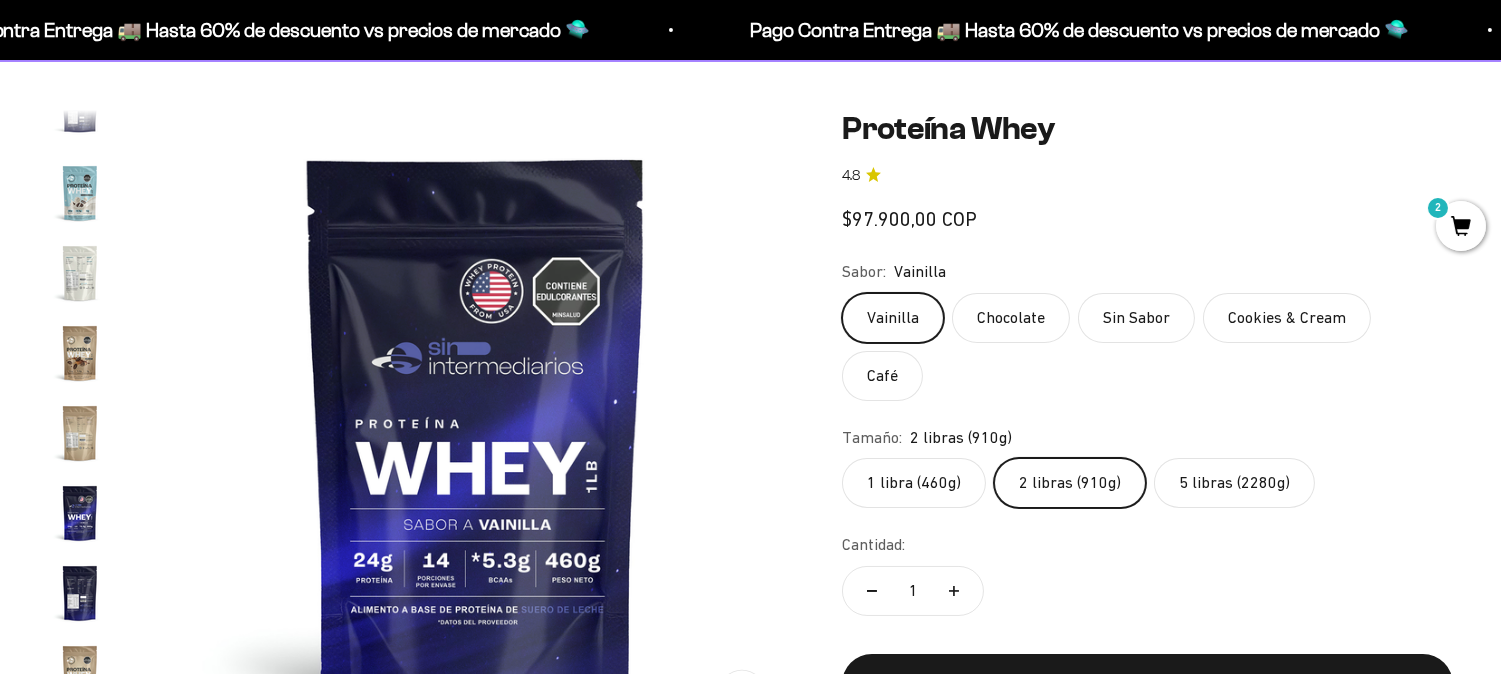 scroll, scrollTop: 0, scrollLeft: 3292, axis: horizontal 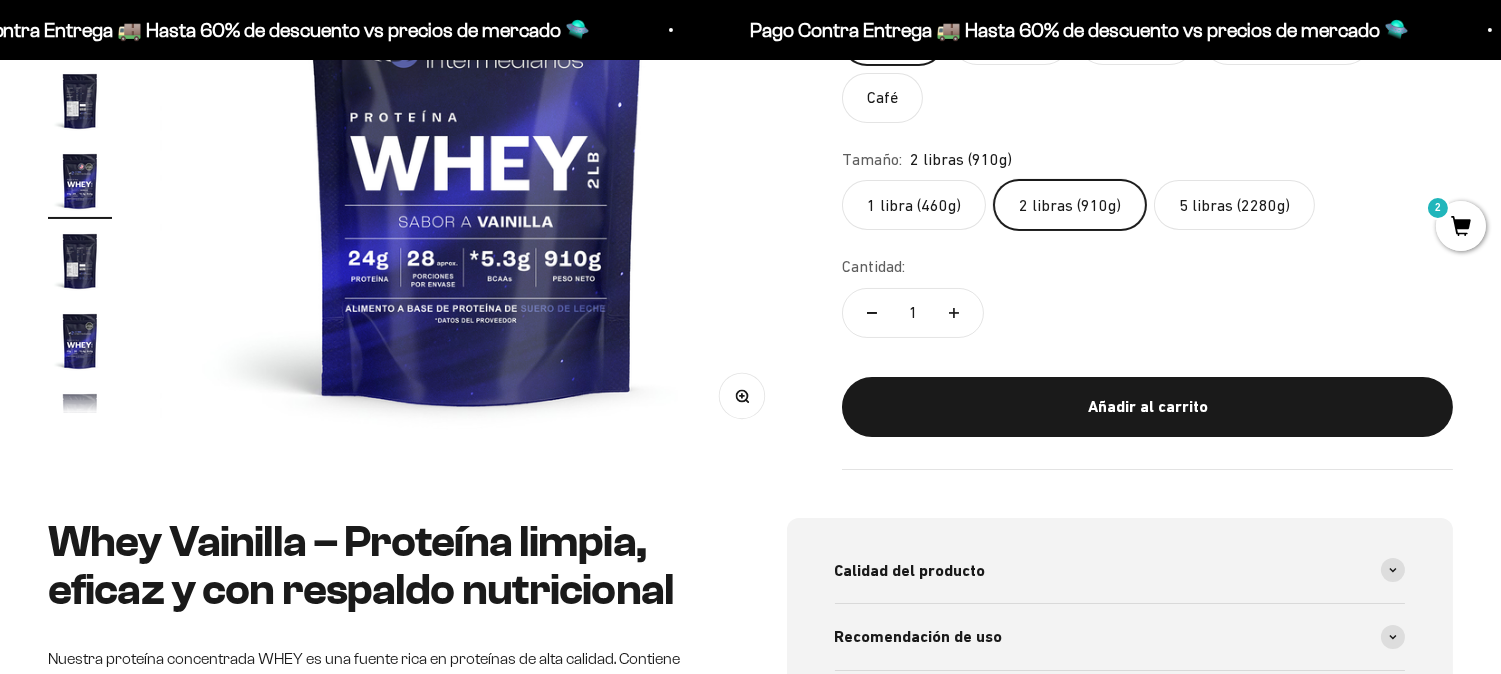 click on "Añadir al carrito" at bounding box center [1147, 407] 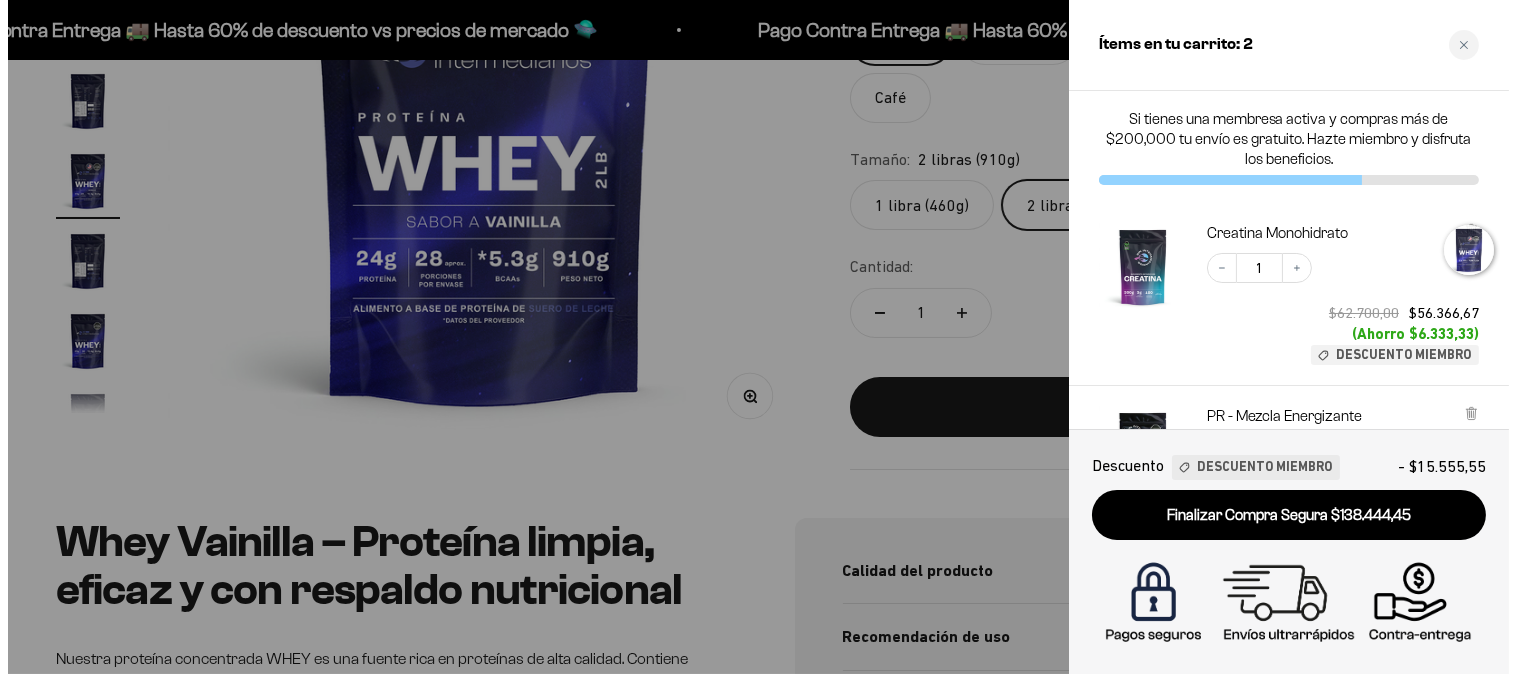 scroll, scrollTop: 0, scrollLeft: 3337, axis: horizontal 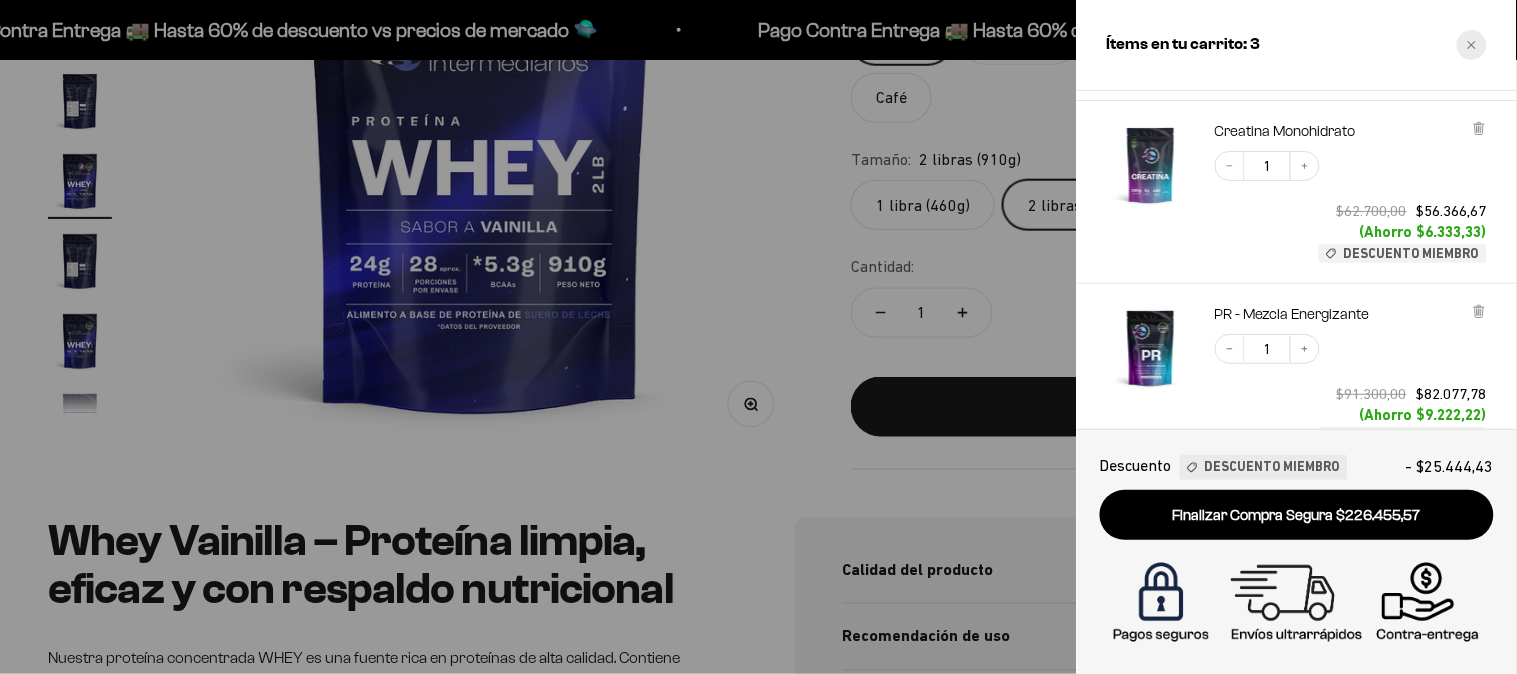 click at bounding box center [1472, 45] 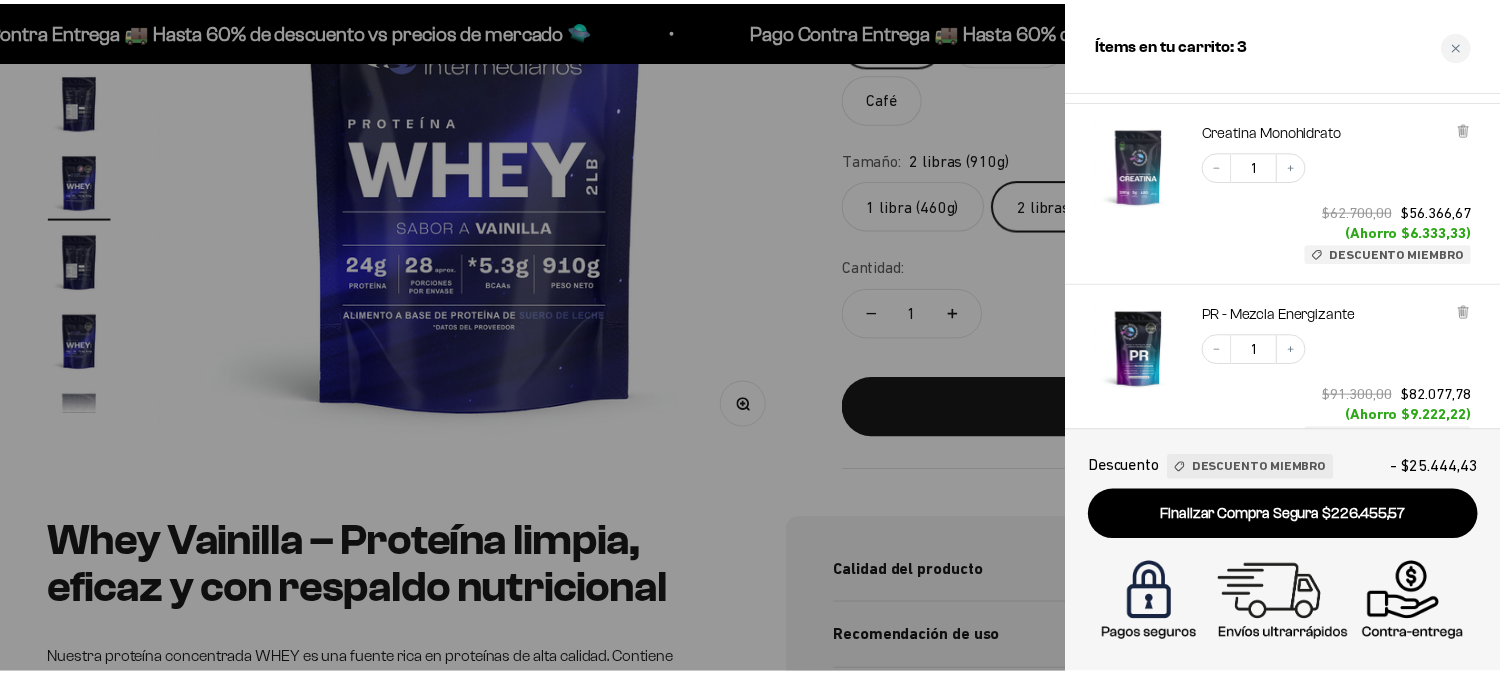 scroll, scrollTop: 0, scrollLeft: 3292, axis: horizontal 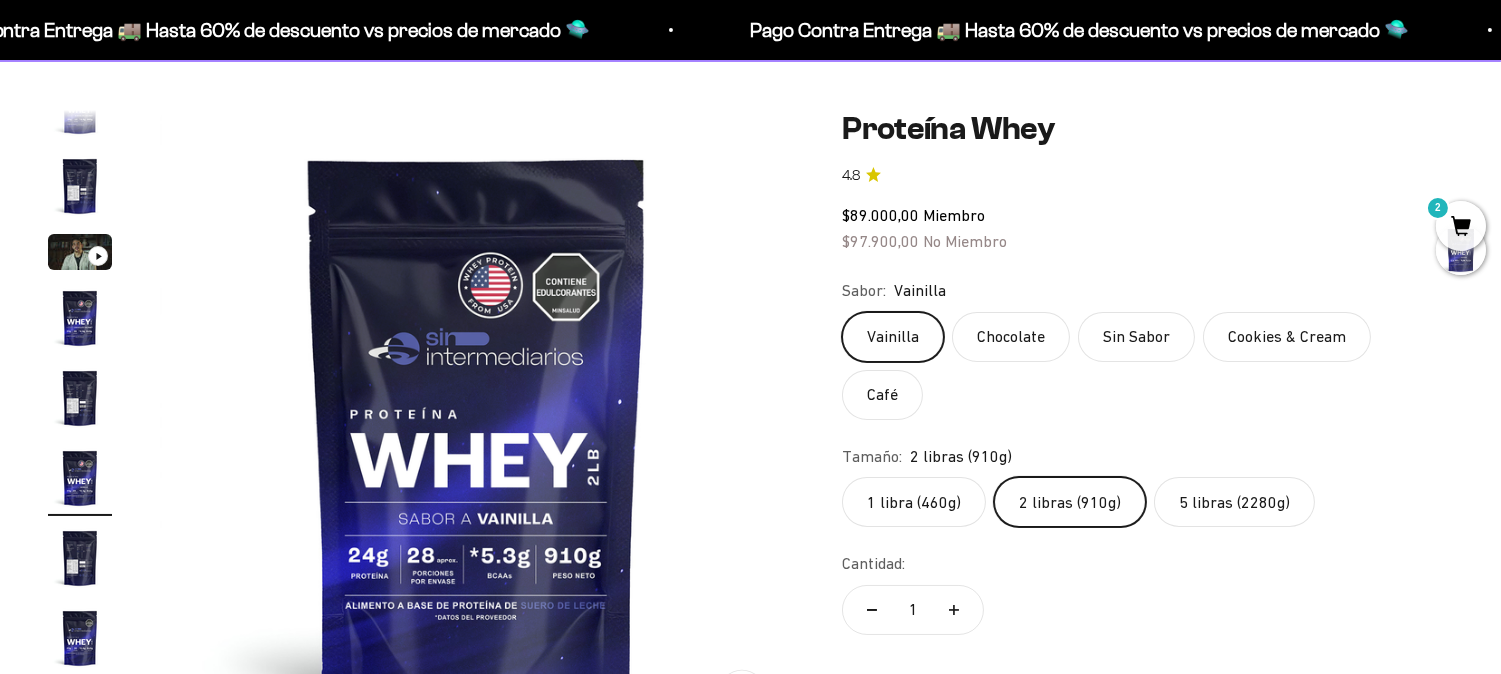 click on "Cookies & Cream" 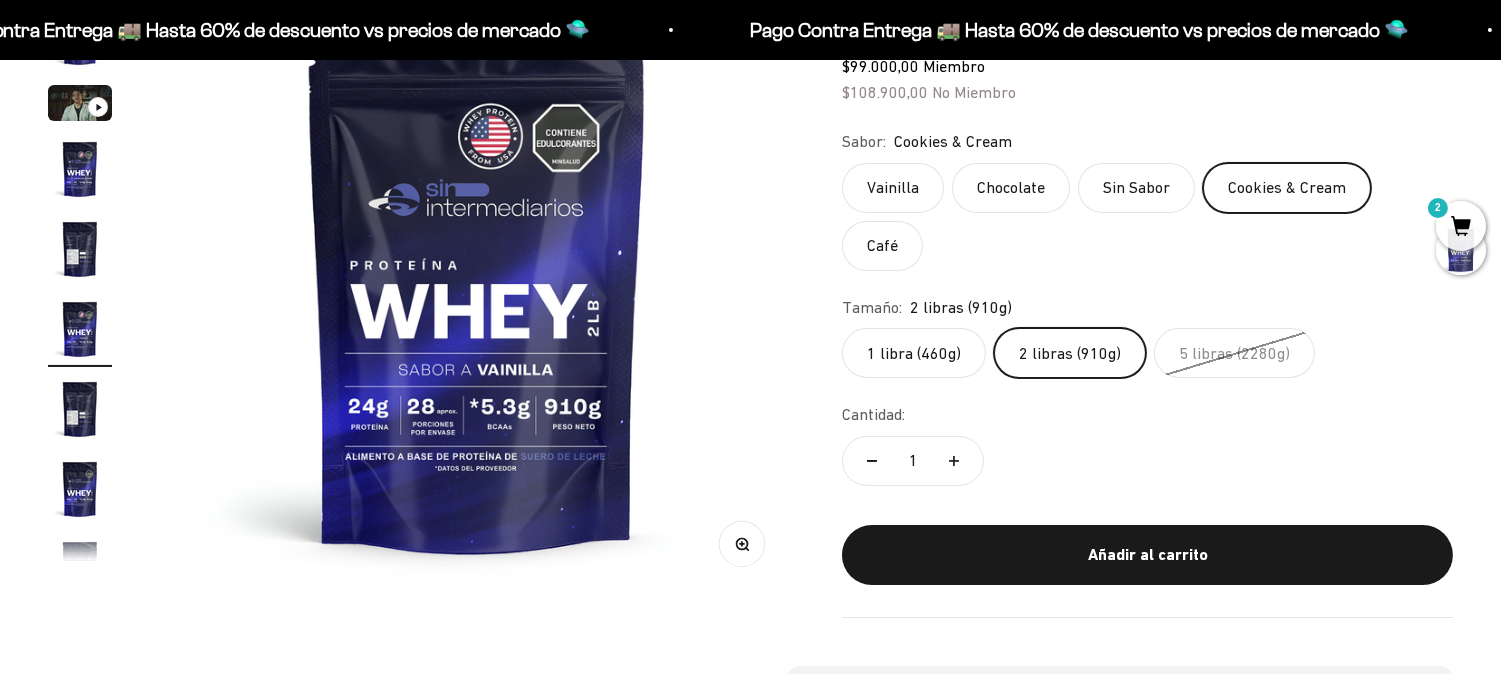 scroll, scrollTop: 147, scrollLeft: 0, axis: vertical 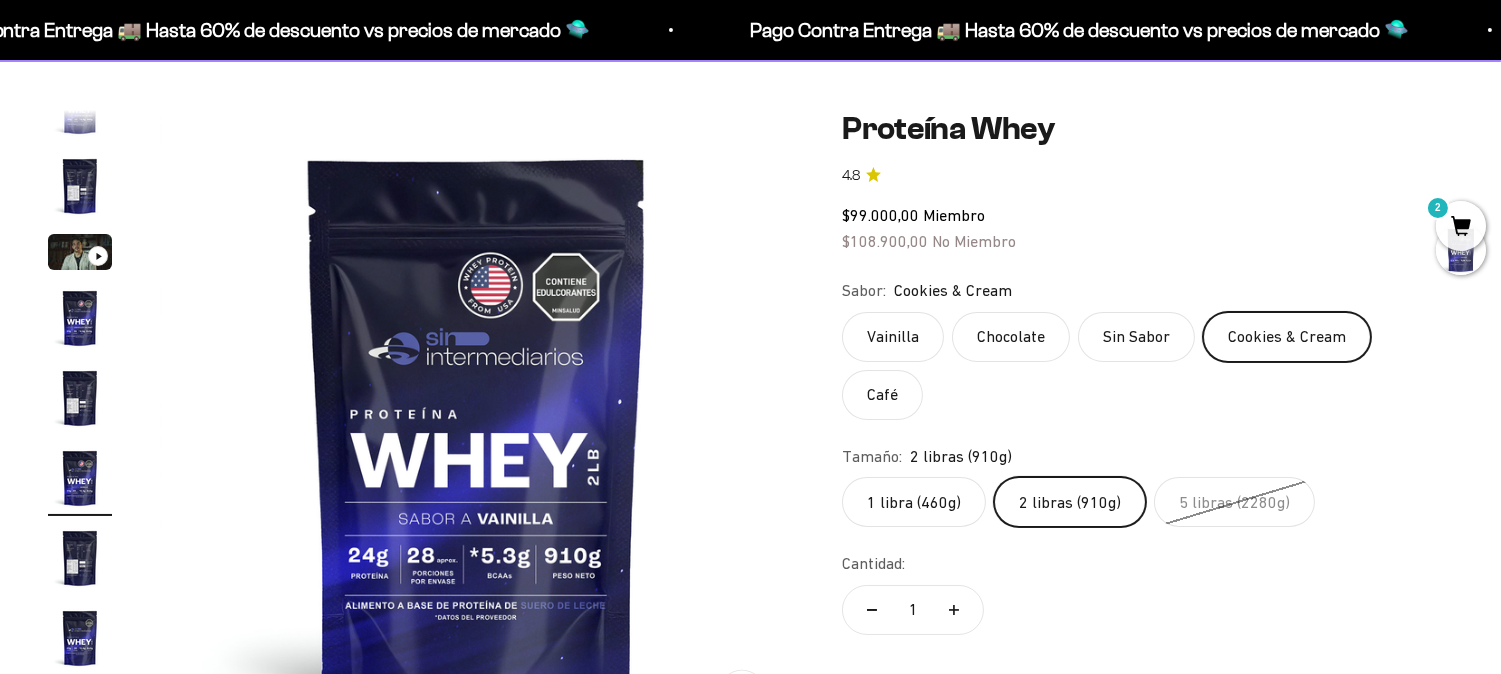 click on "1 libra (460g)" 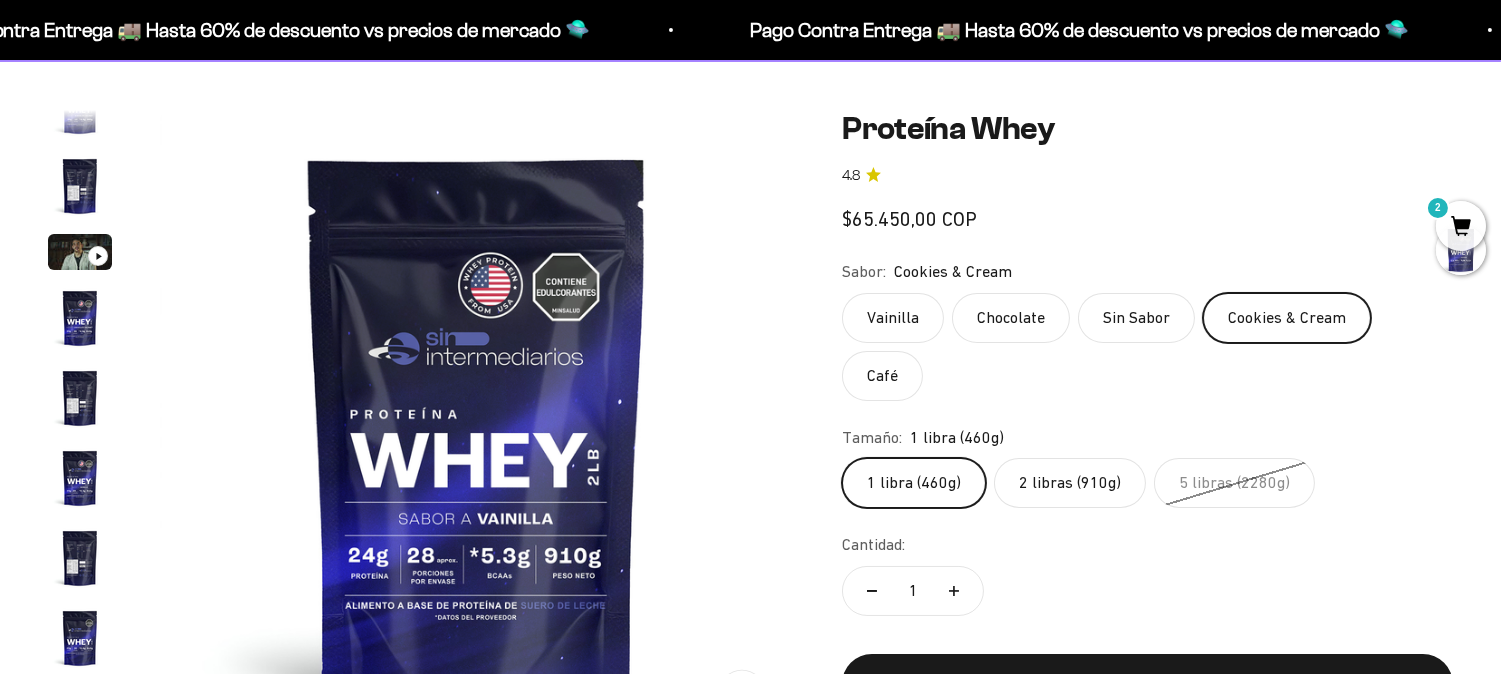 scroll, scrollTop: 0, scrollLeft: 8560, axis: horizontal 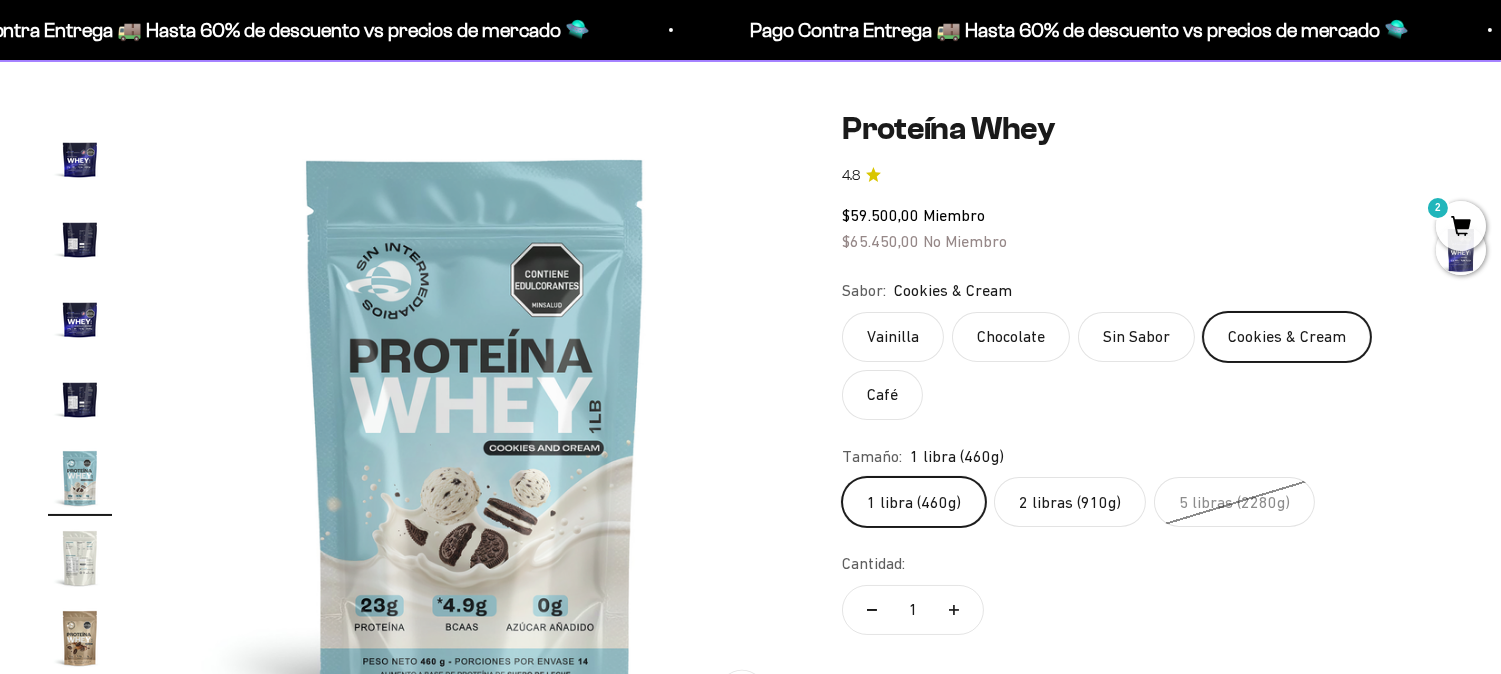 click on "2 libras (910g)" 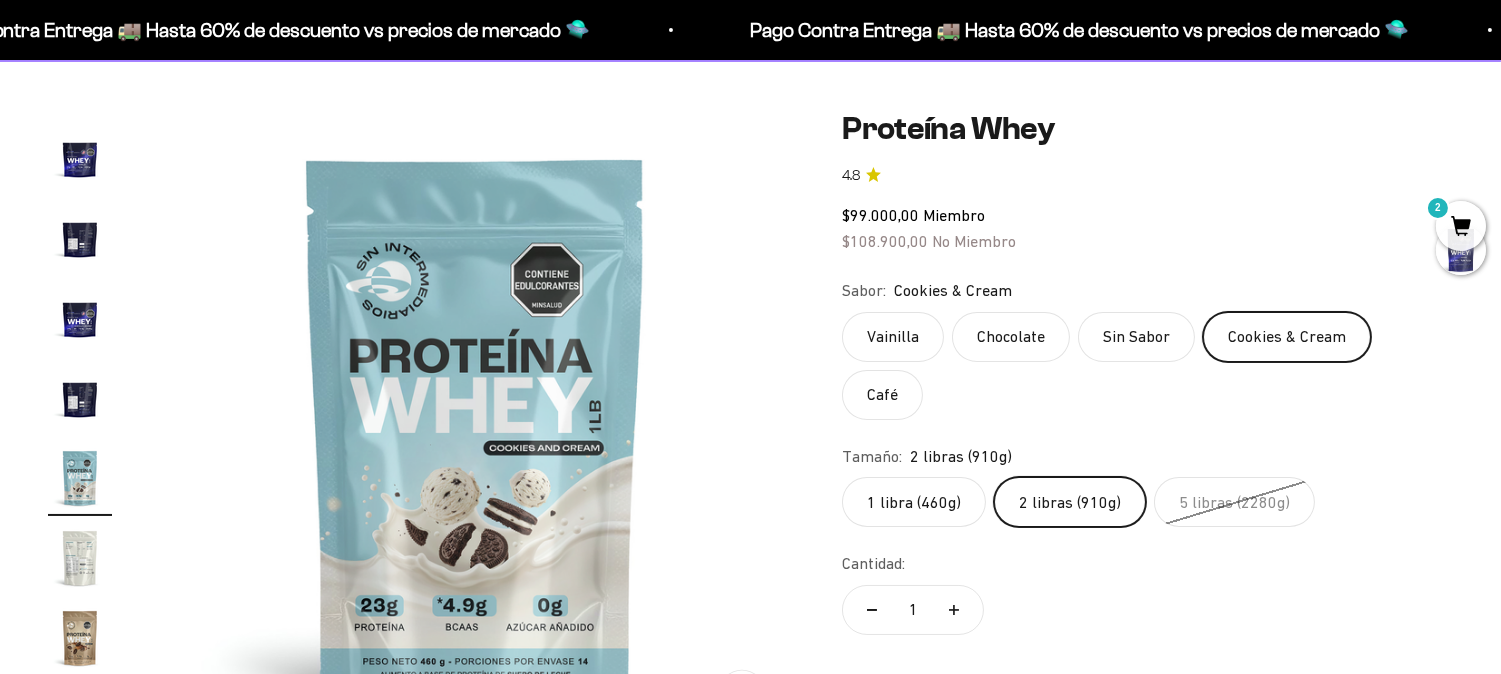 click on "1 libra (460g)" 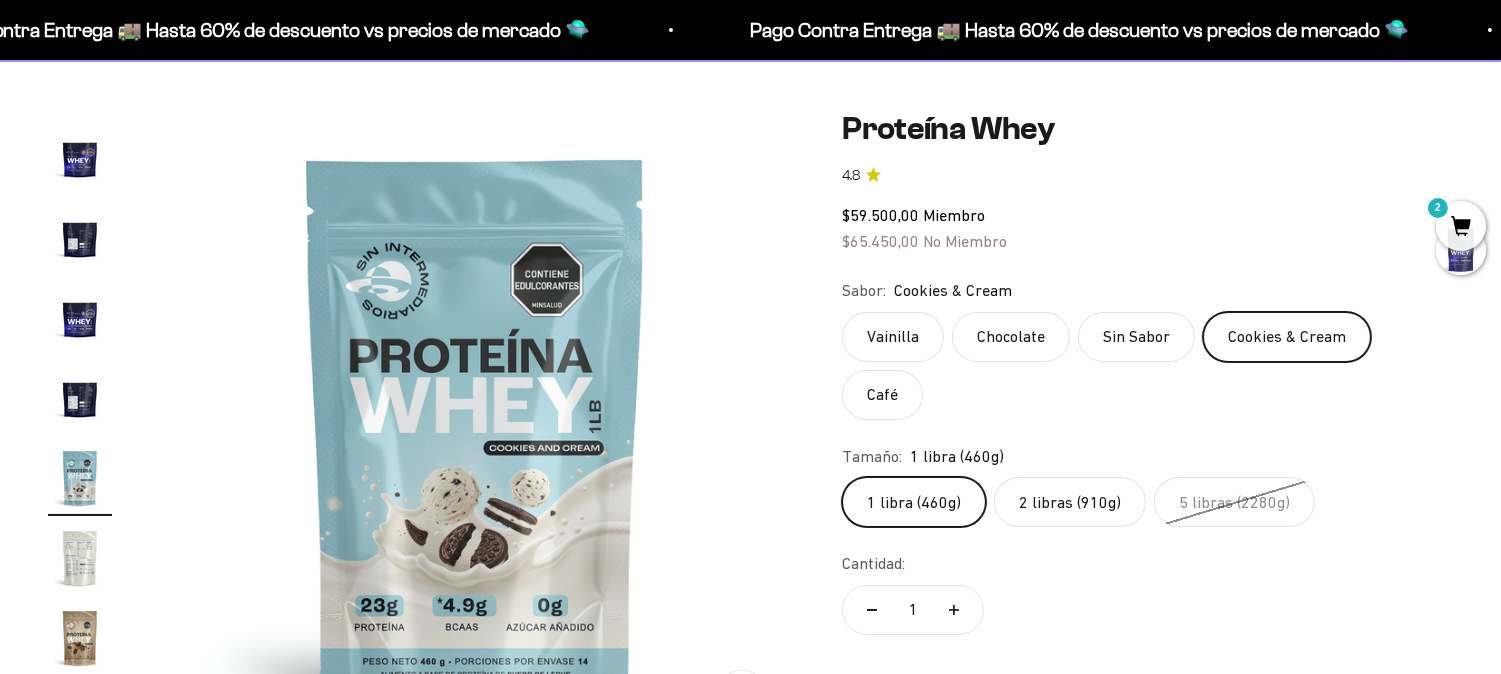 click on "2 libras (910g)" 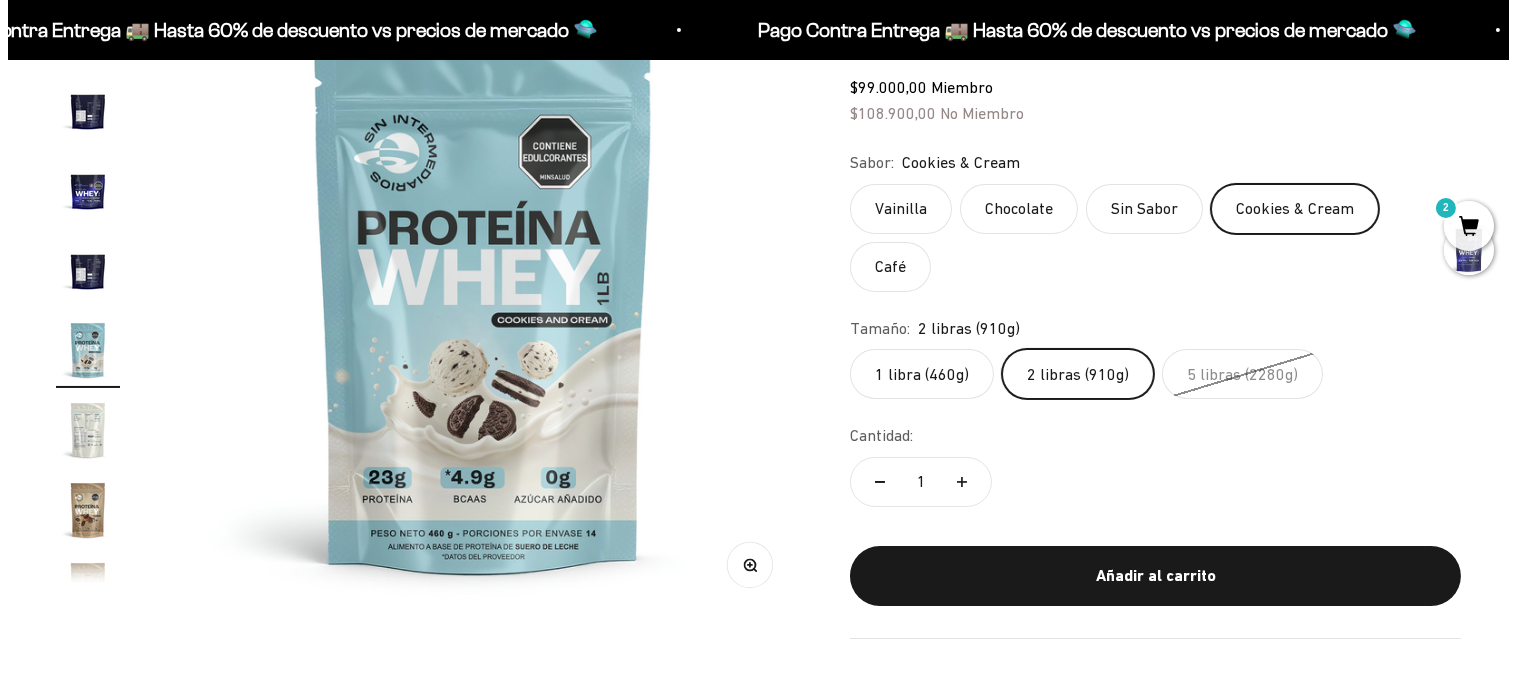 scroll, scrollTop: 444, scrollLeft: 0, axis: vertical 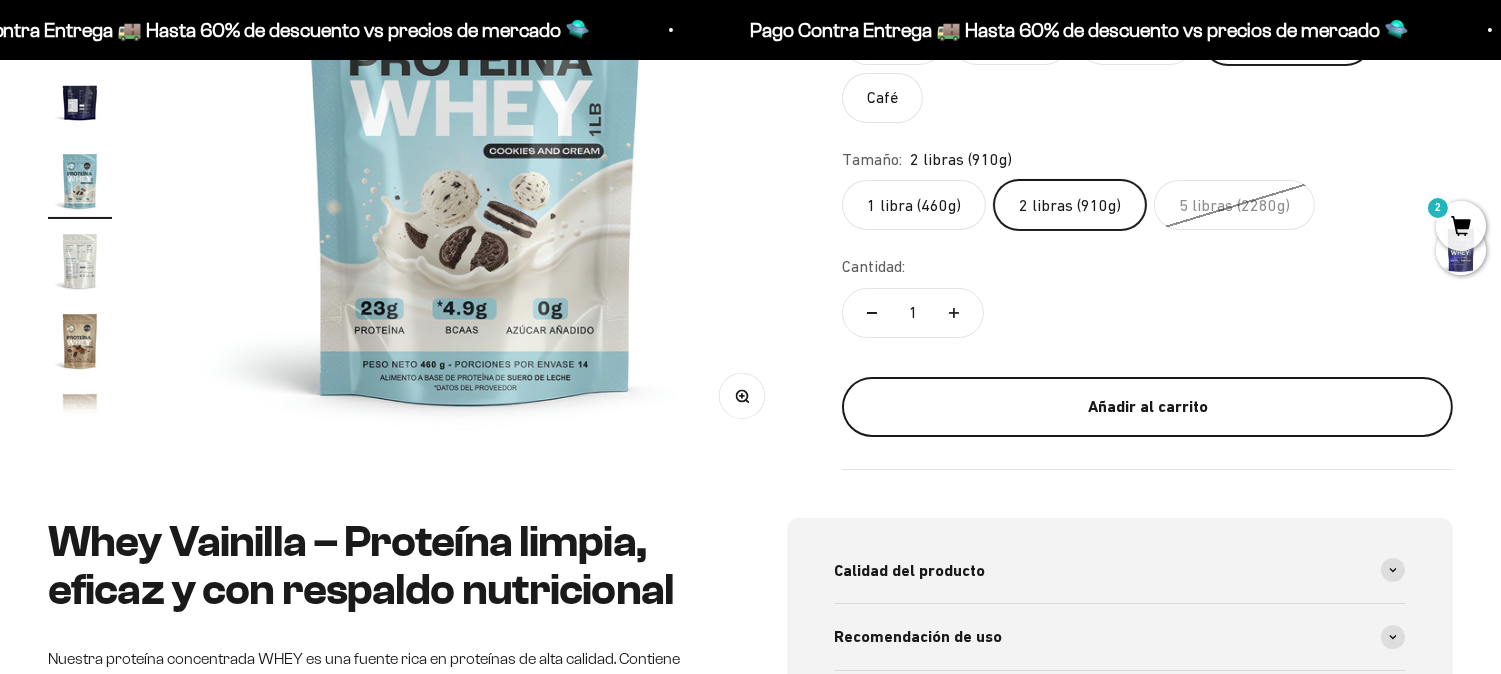 click on "Añadir al carrito" at bounding box center [1147, 407] 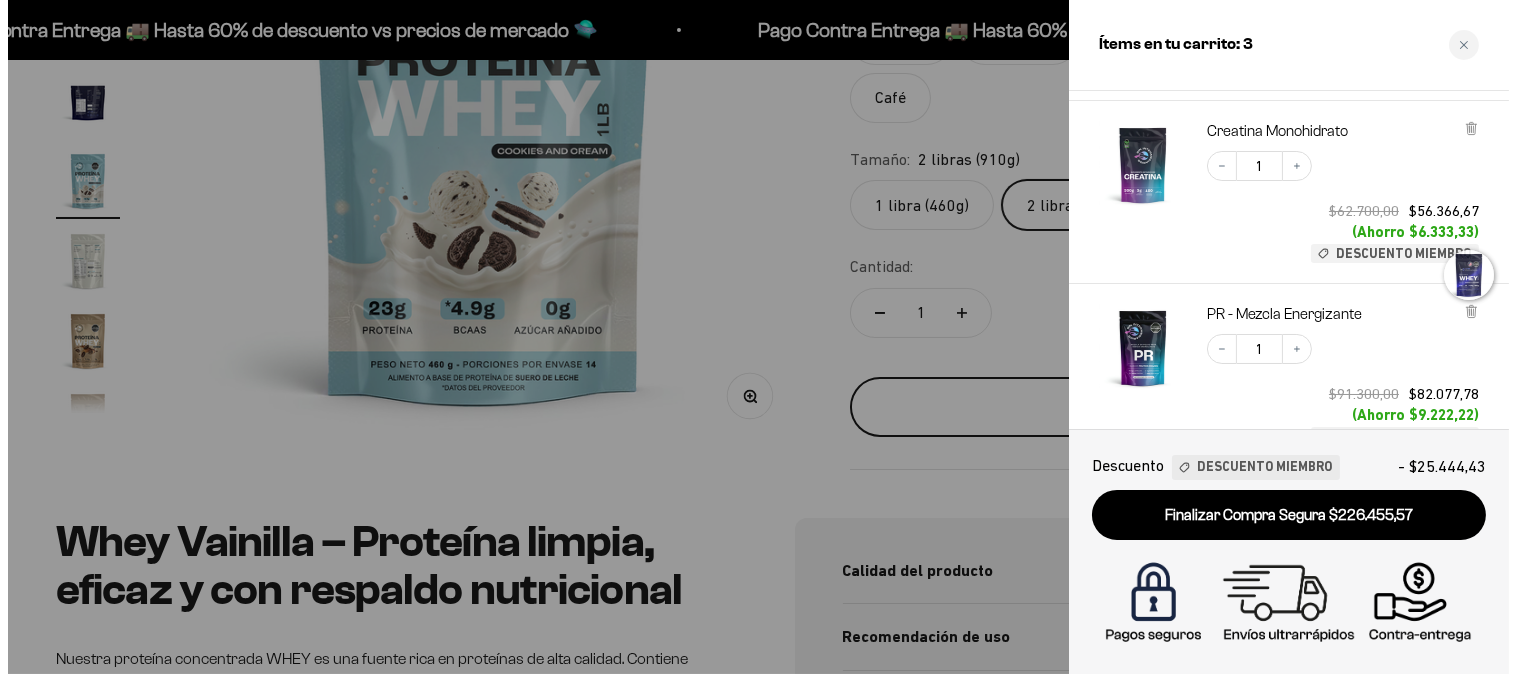 scroll, scrollTop: 0, scrollLeft: 8678, axis: horizontal 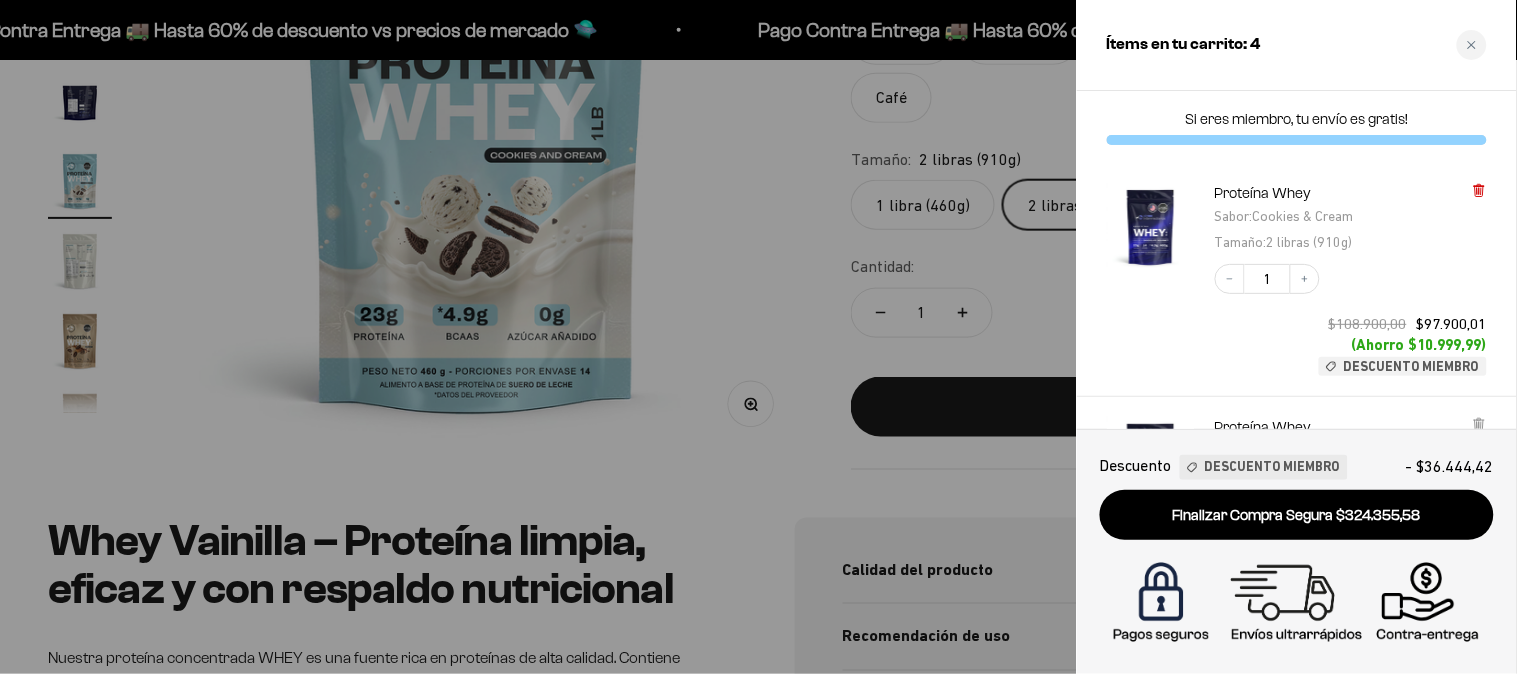 click 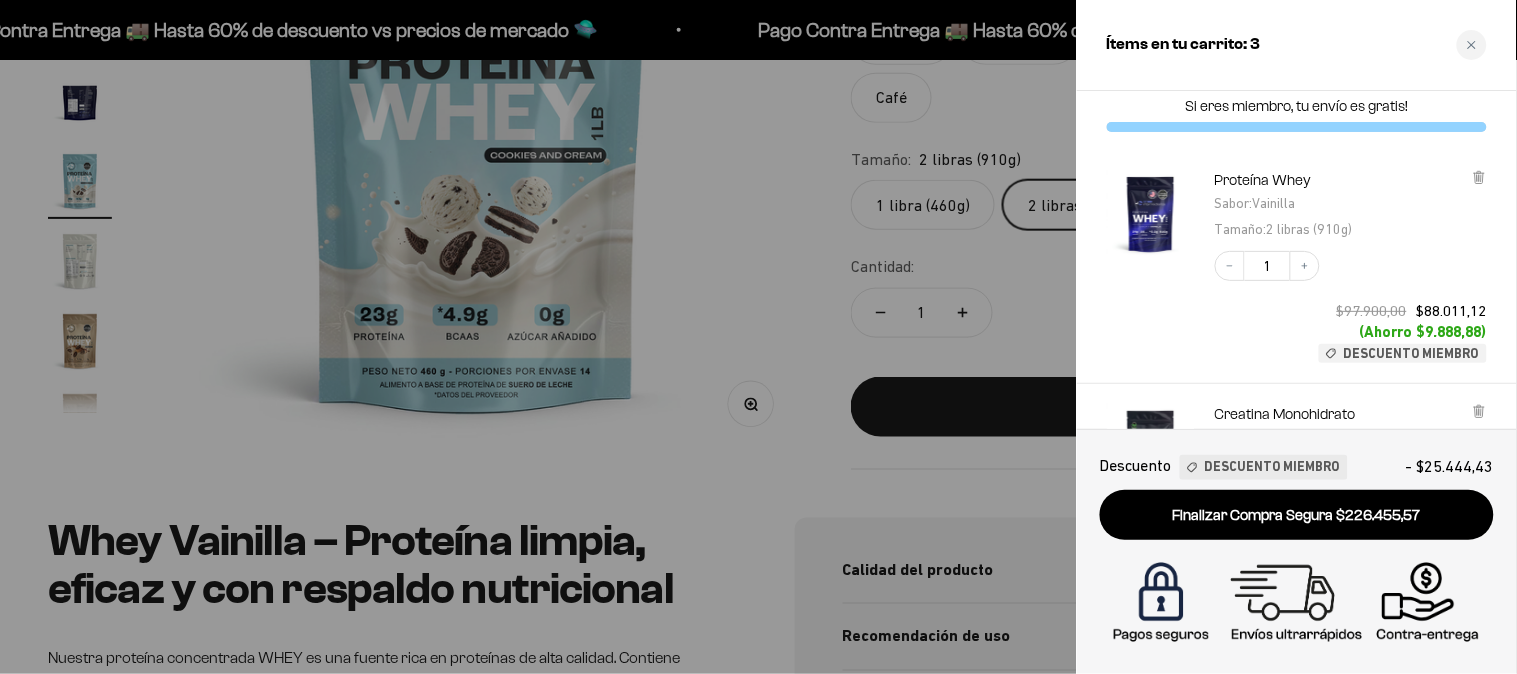 scroll, scrollTop: 0, scrollLeft: 0, axis: both 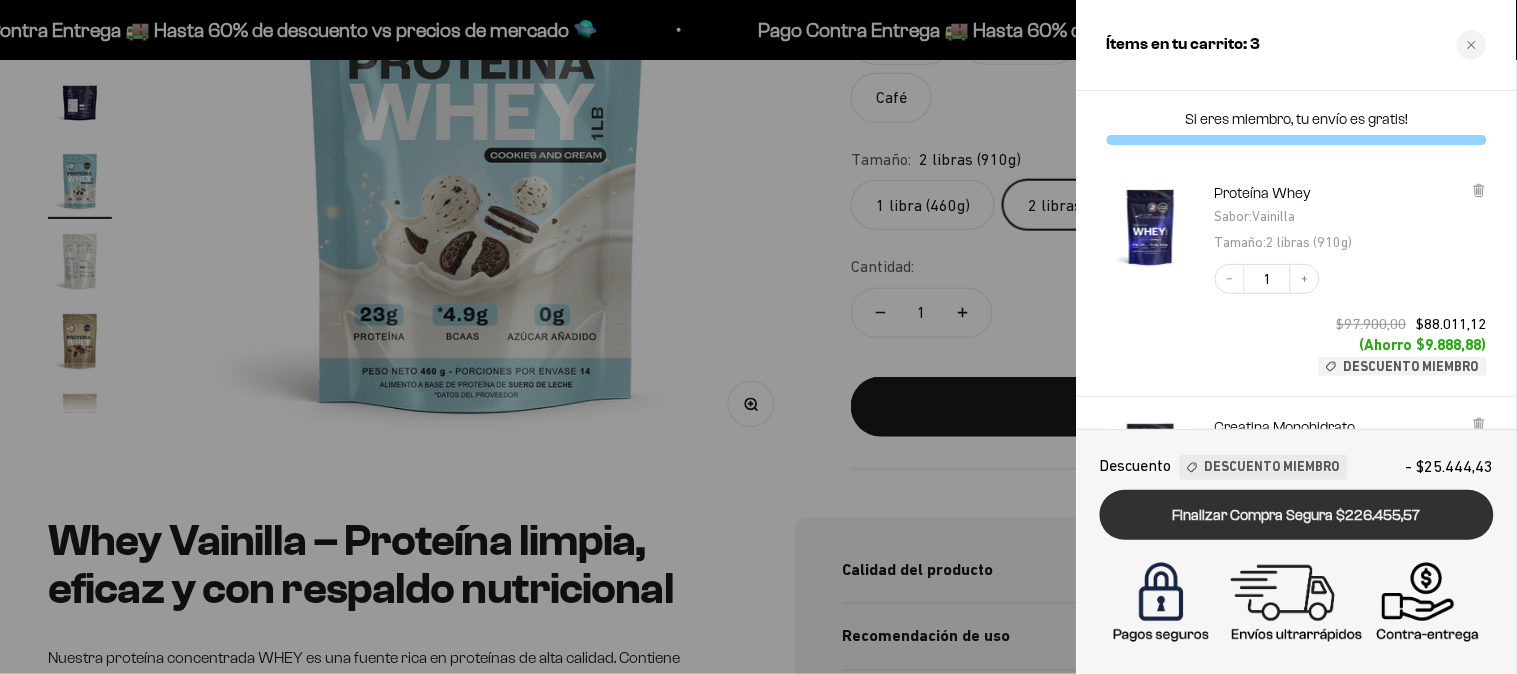 click on "Finalizar Compra Segura $226.455,57" at bounding box center (1297, 515) 